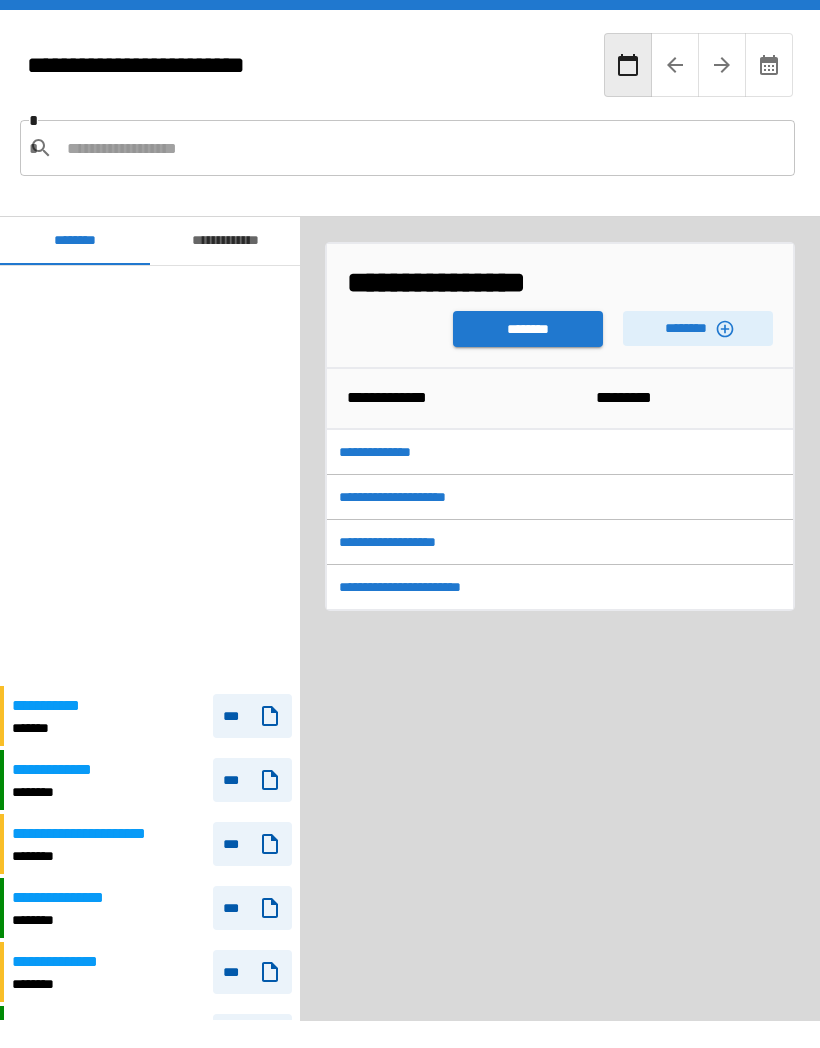 scroll, scrollTop: -280, scrollLeft: -248, axis: both 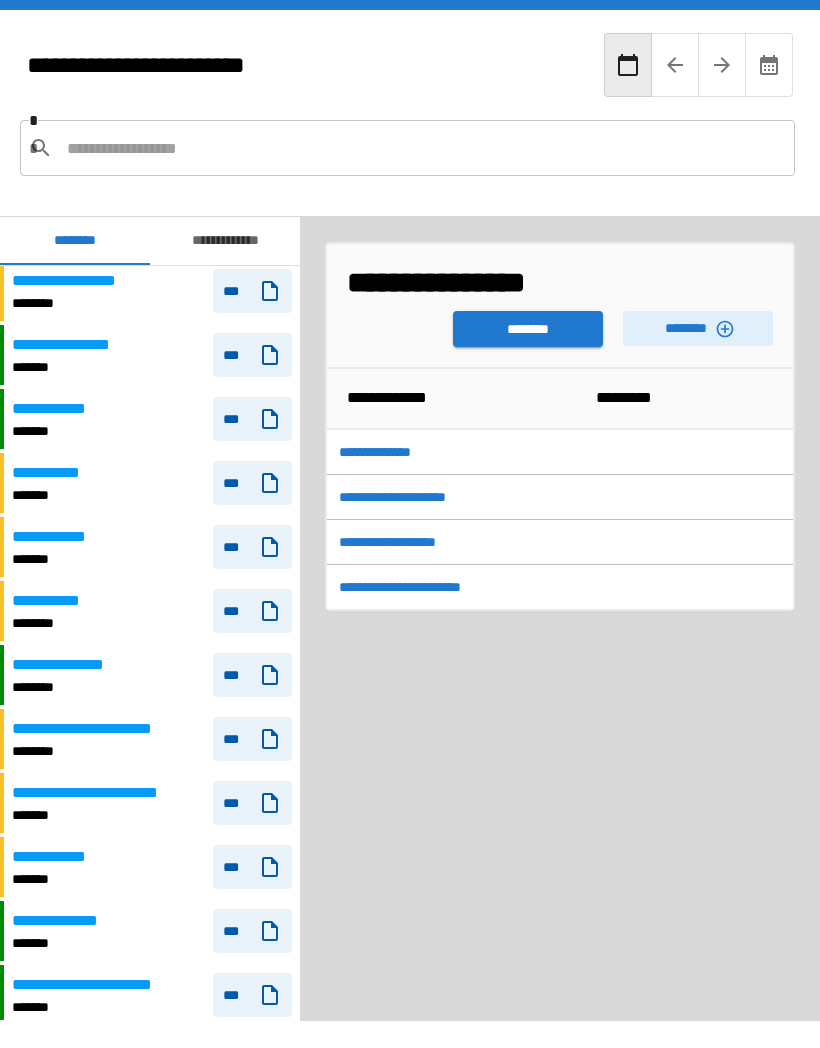 click on "***" at bounding box center [252, 739] 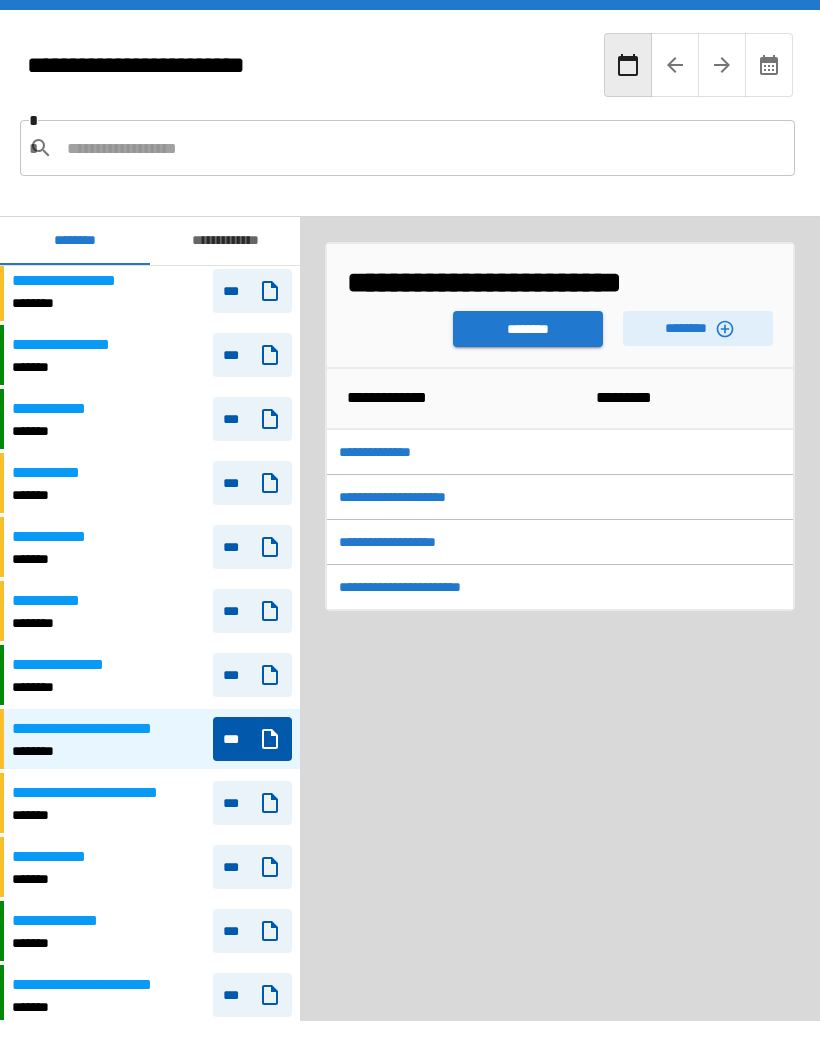 click on "********" at bounding box center [528, 329] 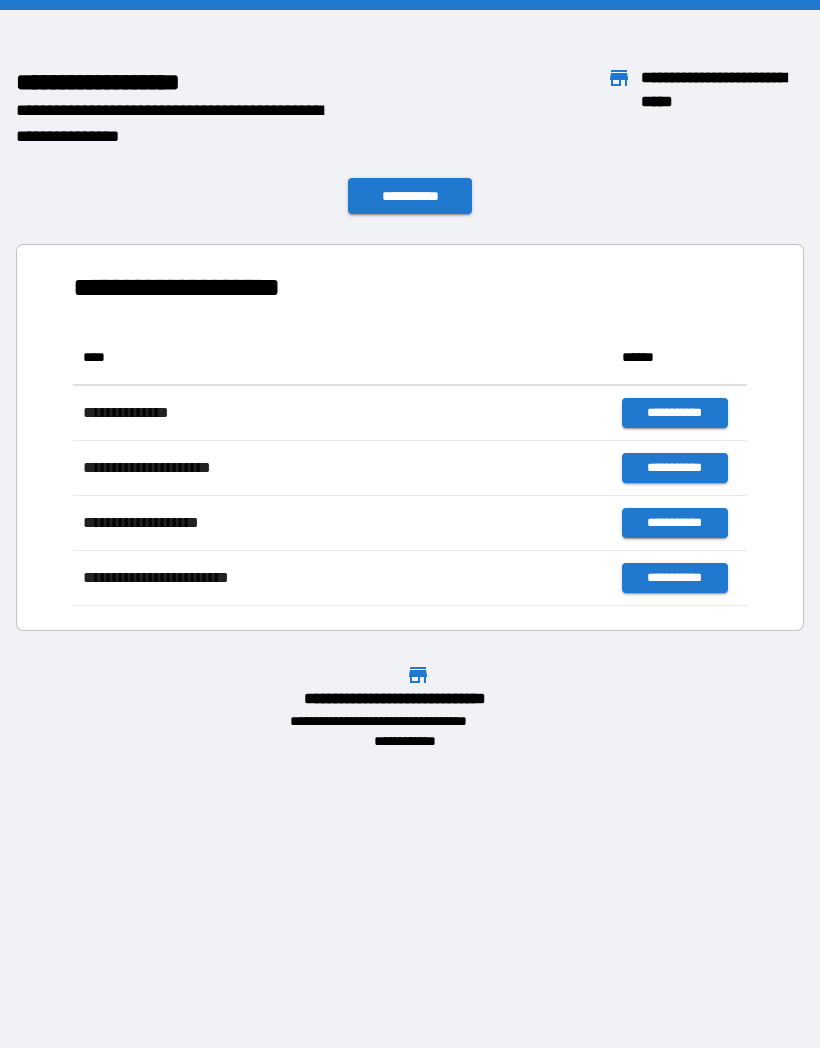 scroll, scrollTop: 276, scrollLeft: 674, axis: both 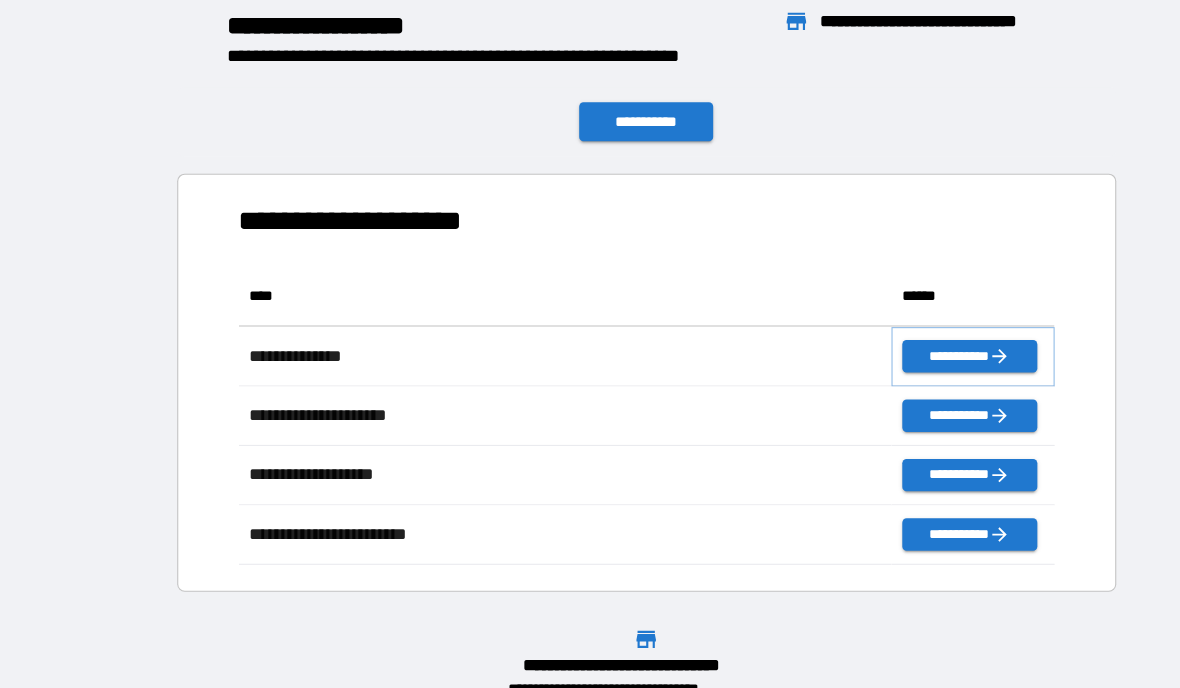 click on "**********" at bounding box center [897, 330] 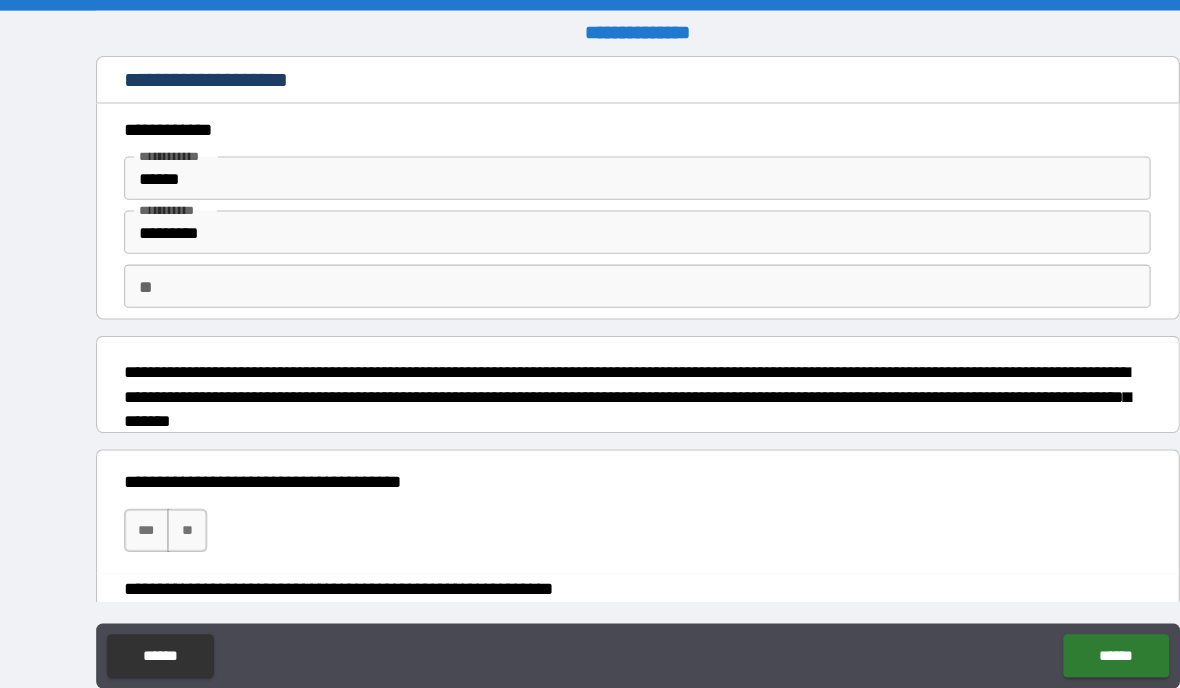 click on "*********" at bounding box center [590, 215] 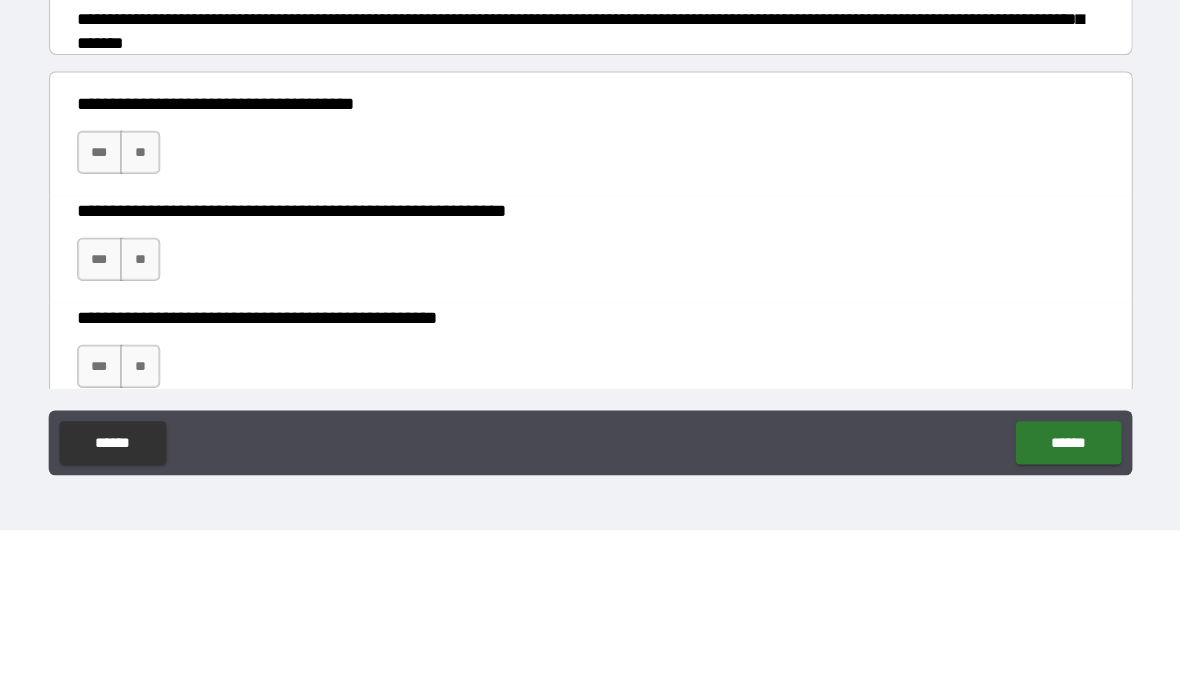 scroll, scrollTop: 154, scrollLeft: 0, axis: vertical 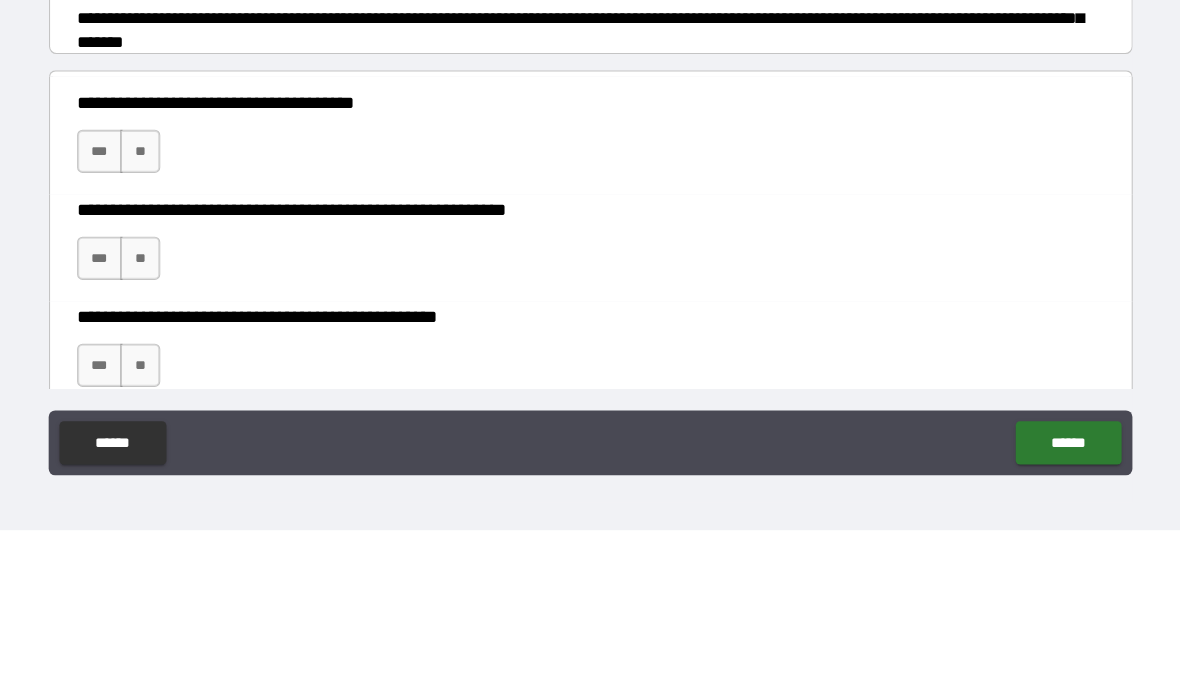 type on "*********" 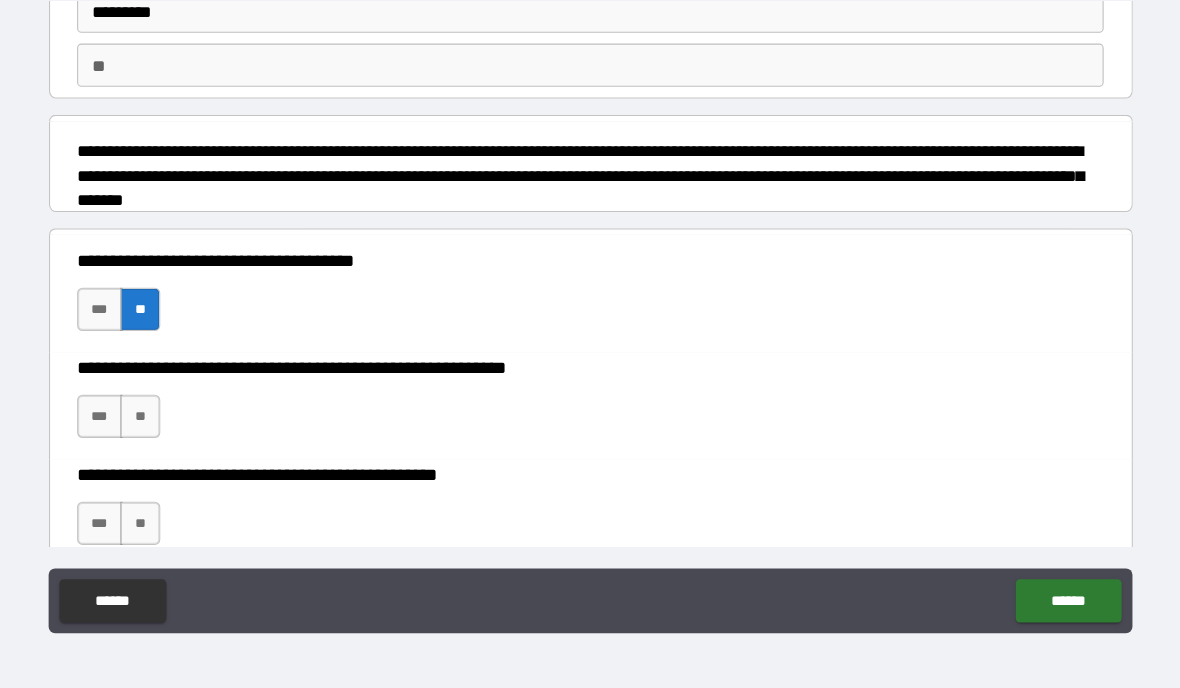 click on "**" at bounding box center [173, 436] 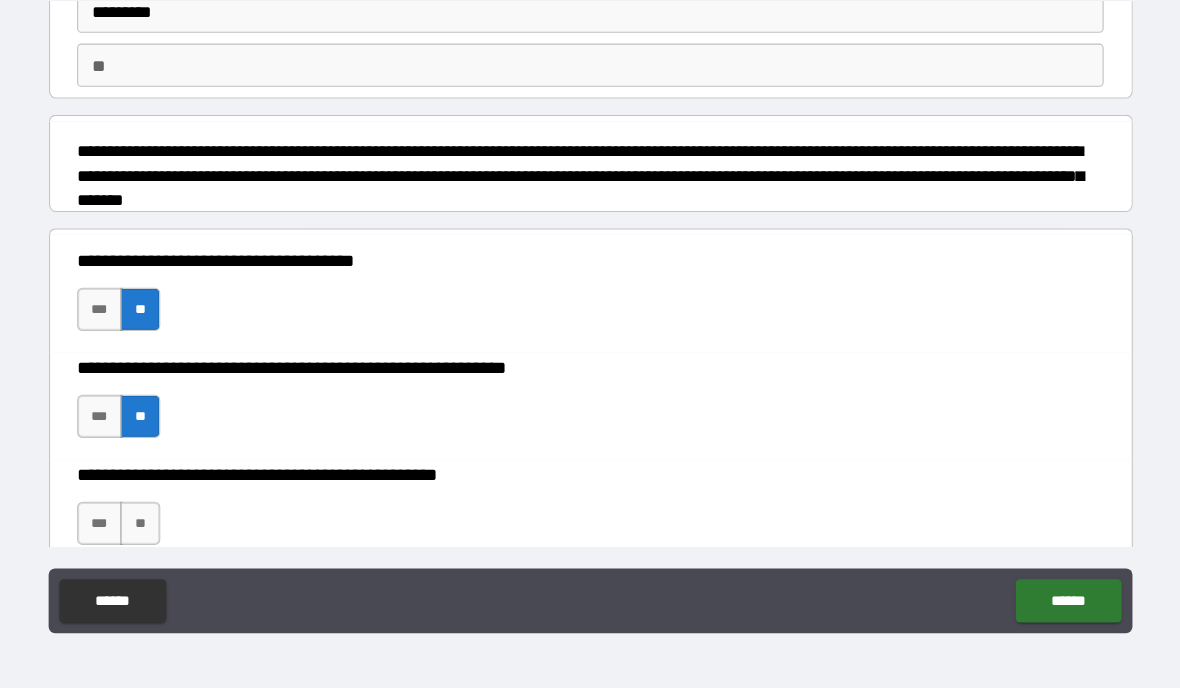 click on "**" at bounding box center [173, 535] 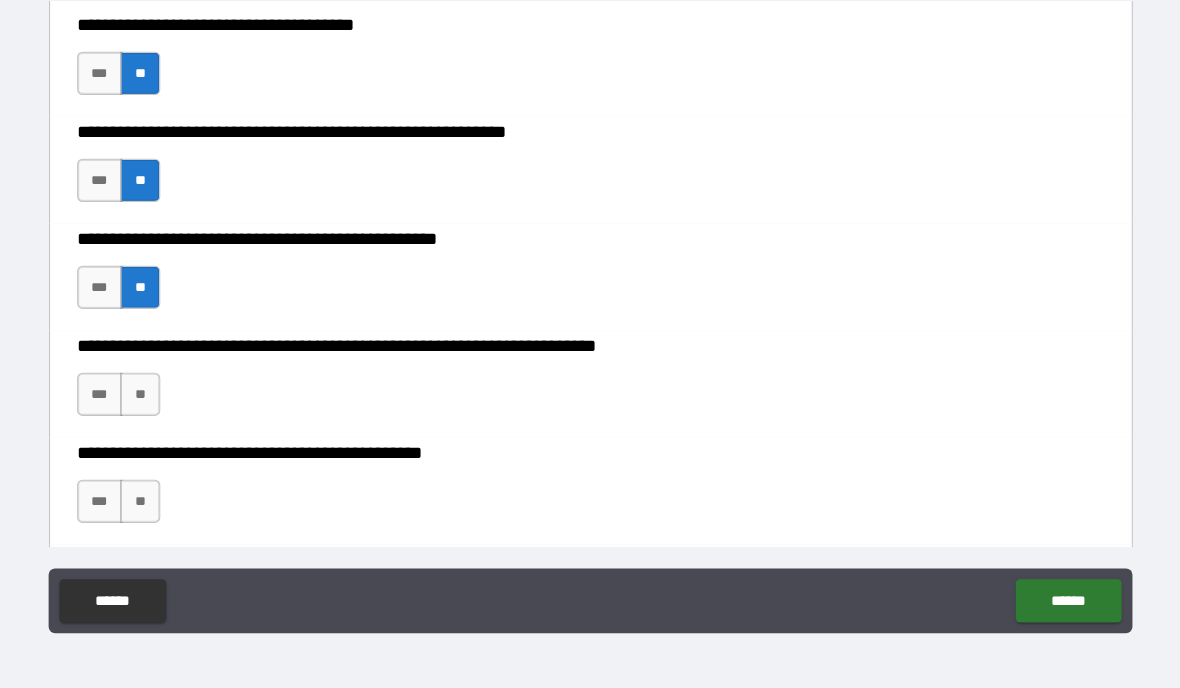 scroll, scrollTop: 381, scrollLeft: 0, axis: vertical 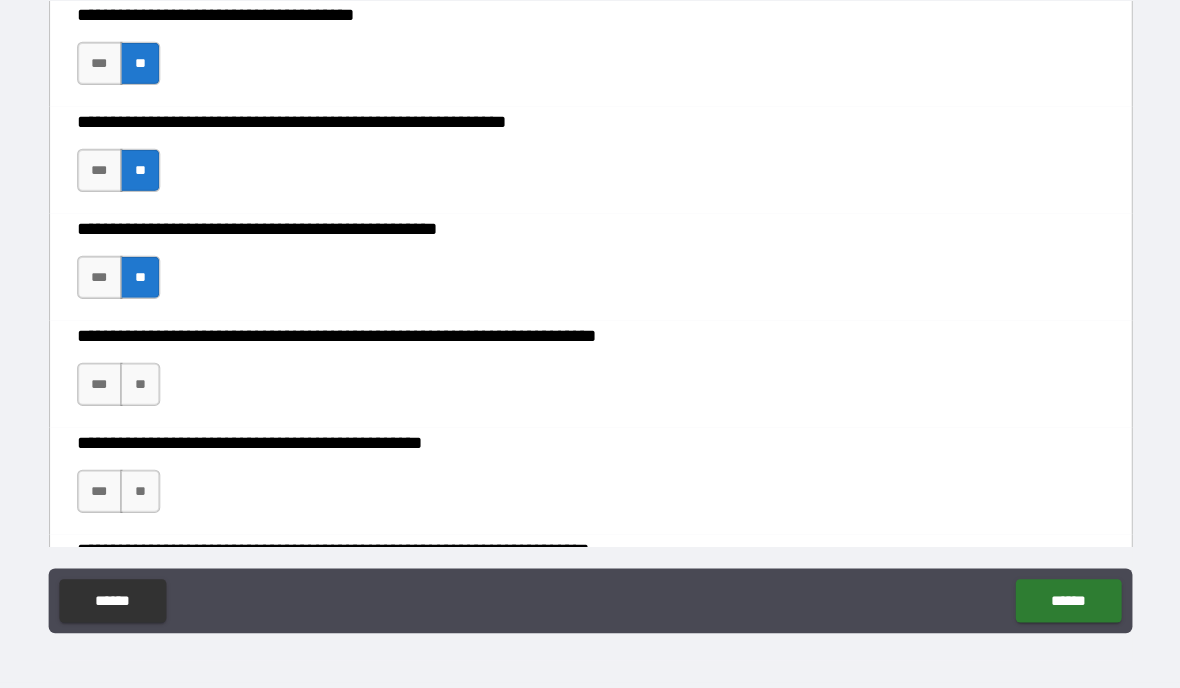 click on "**" at bounding box center (173, 407) 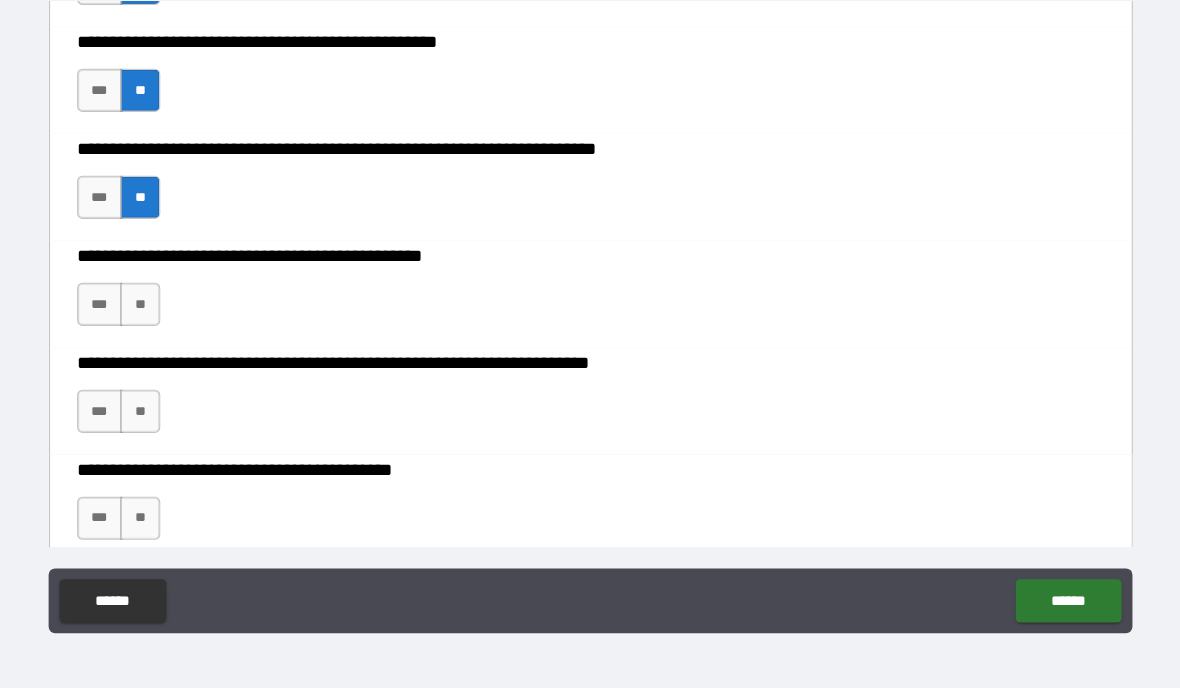 scroll, scrollTop: 602, scrollLeft: 0, axis: vertical 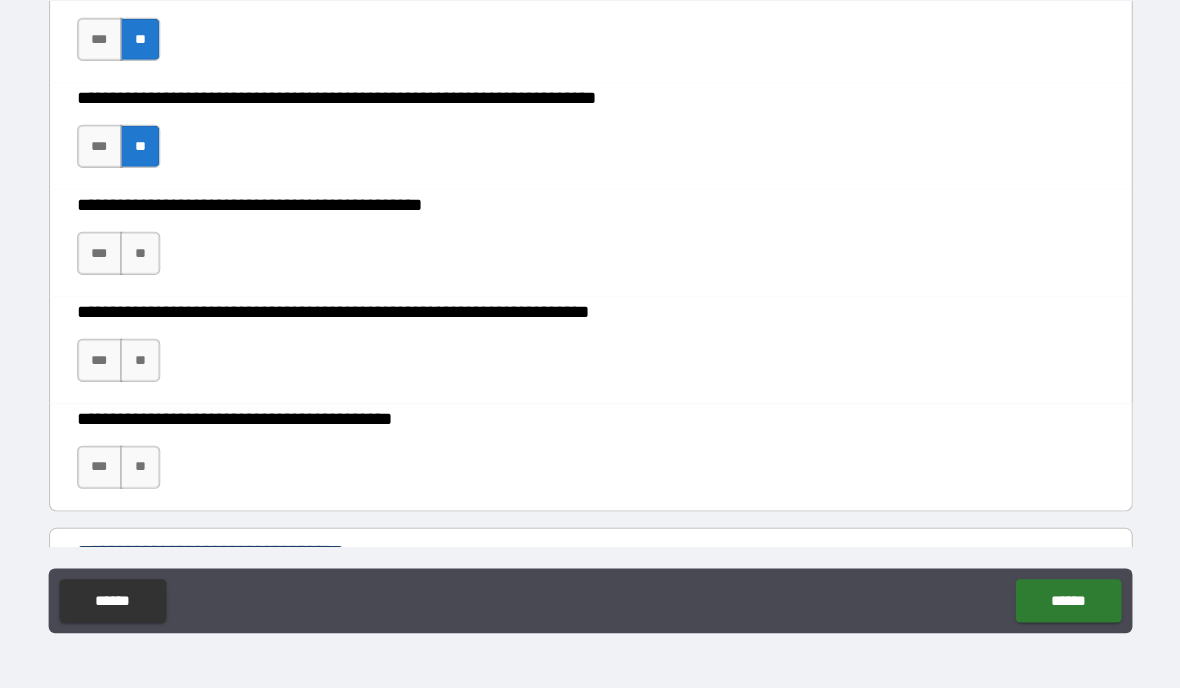 click on "**" at bounding box center [173, 483] 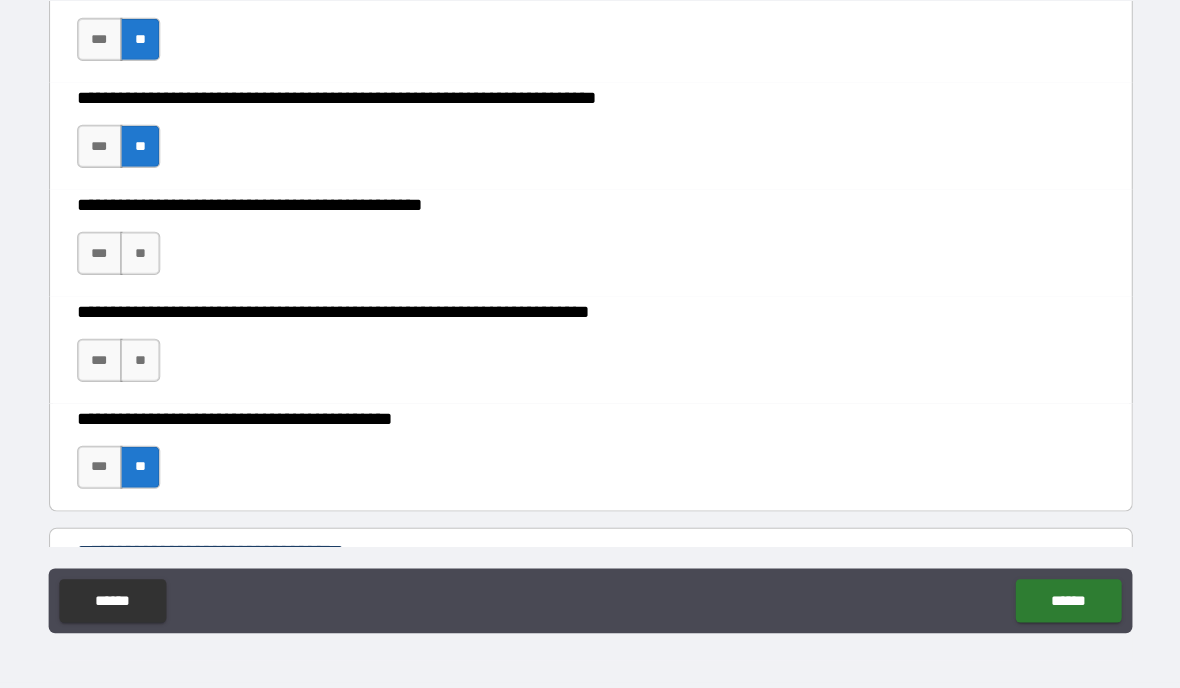 click on "**" at bounding box center [173, 285] 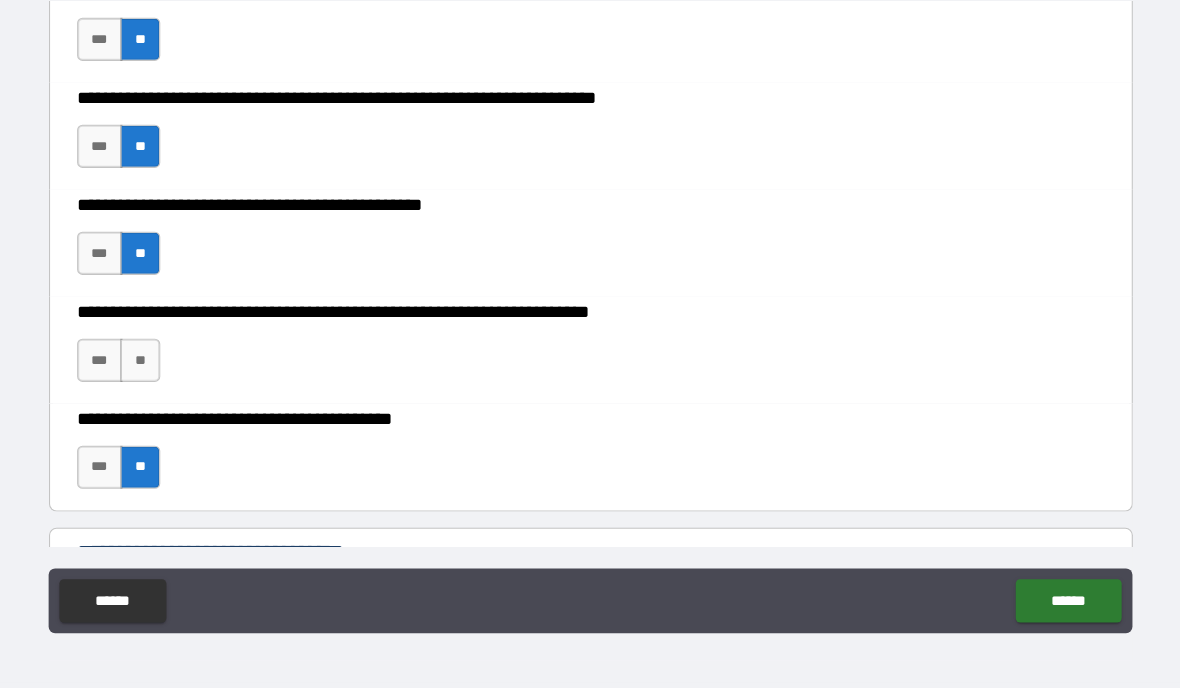 click on "**" at bounding box center [173, 384] 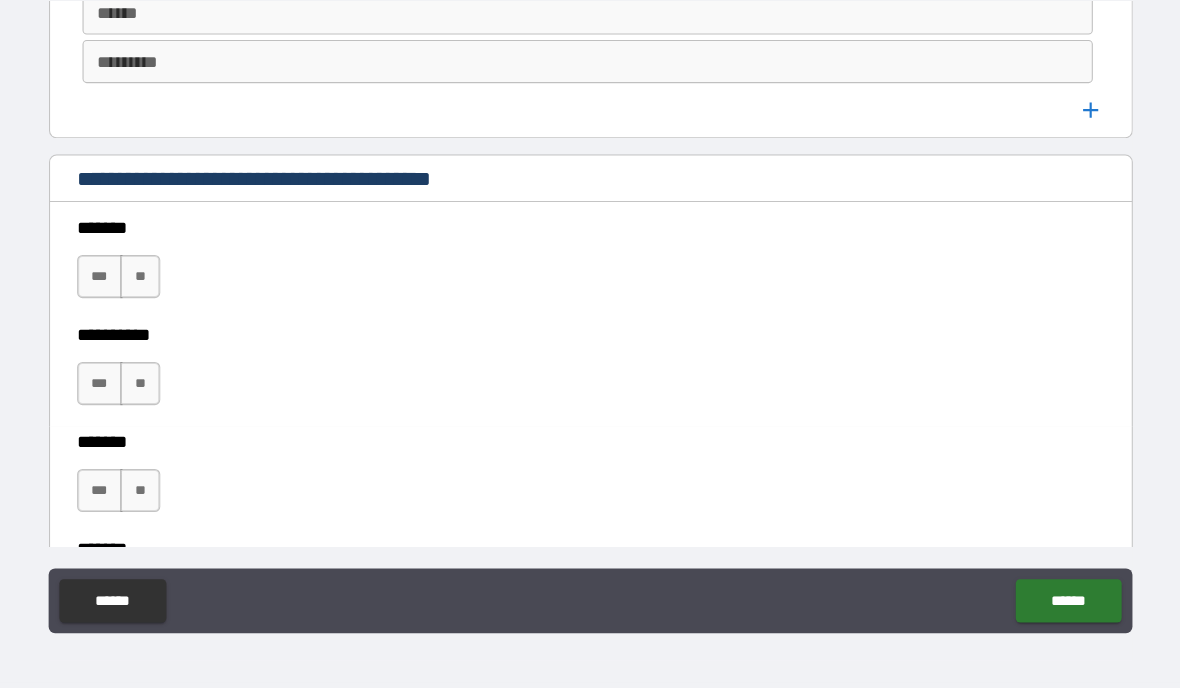 scroll, scrollTop: 1242, scrollLeft: 0, axis: vertical 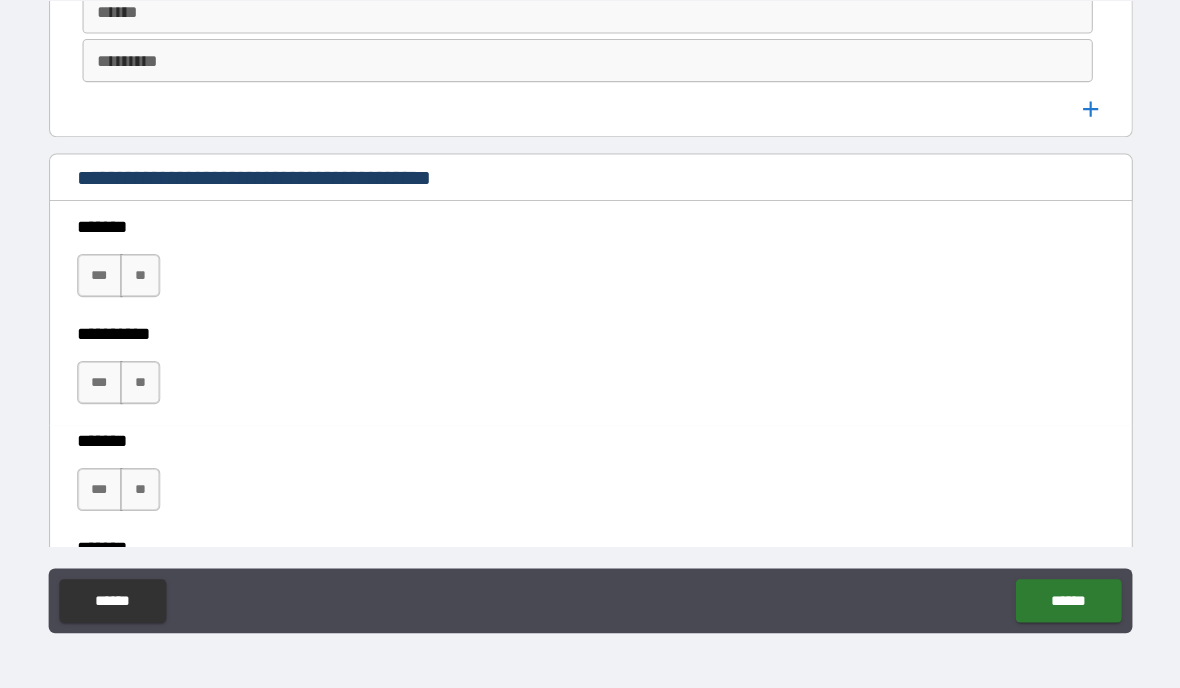 click on "**" at bounding box center (173, 504) 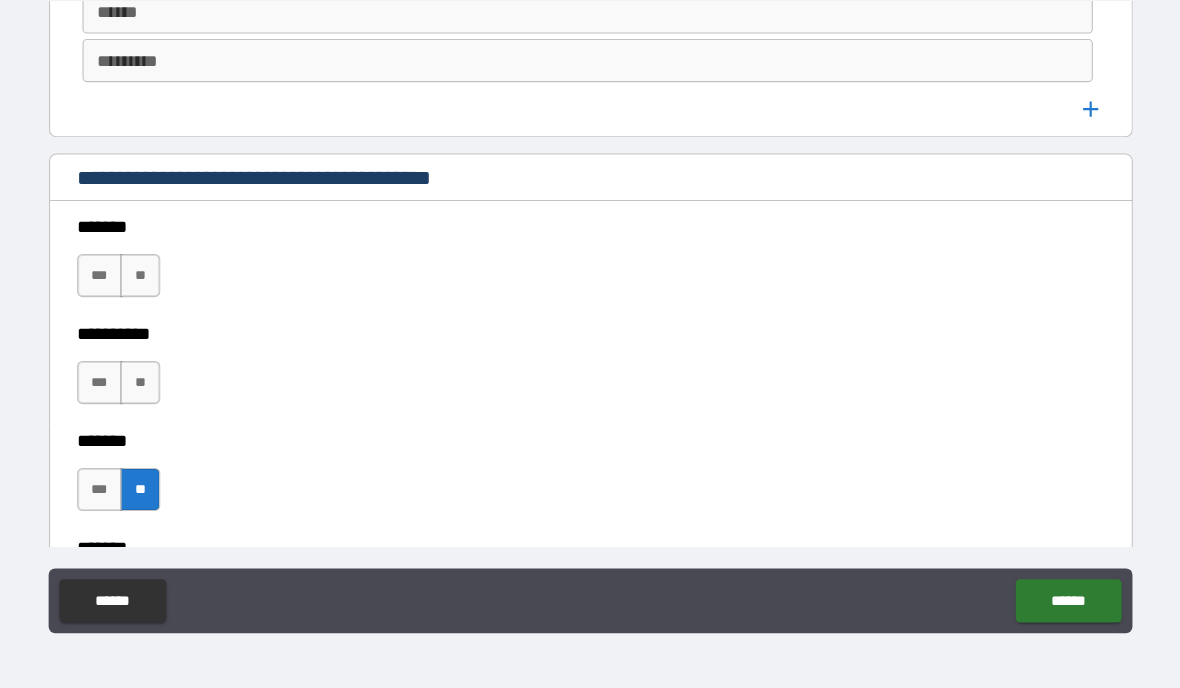 click on "**" at bounding box center (173, 306) 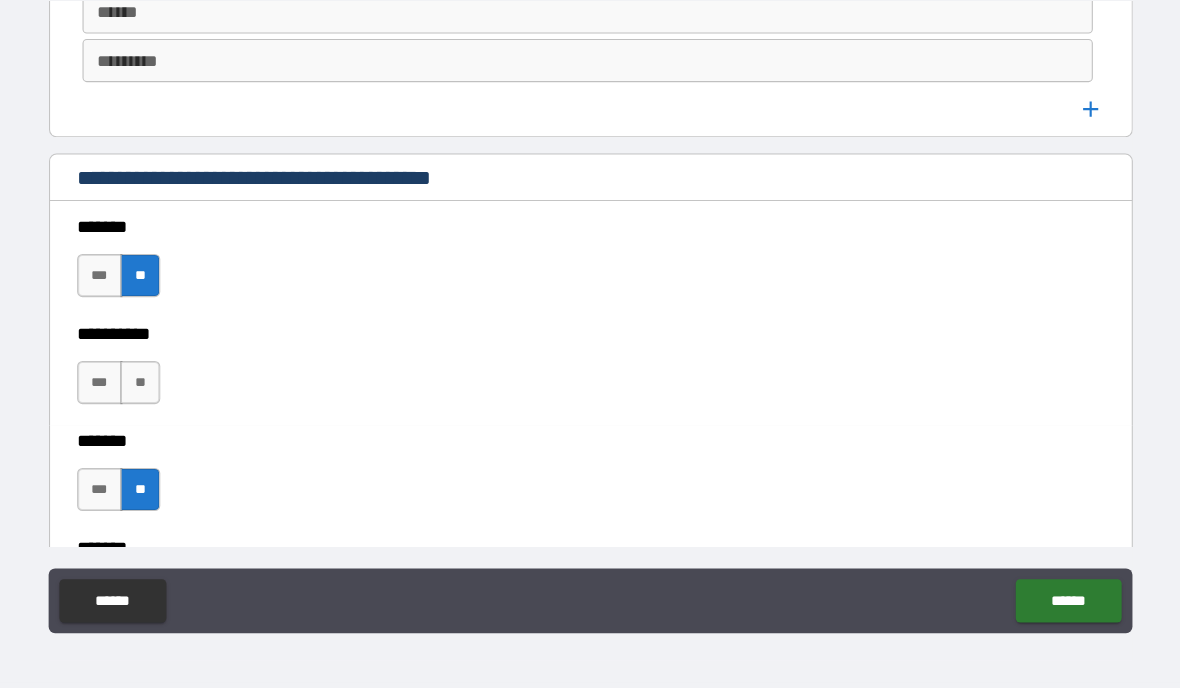 click on "**" at bounding box center [173, 405] 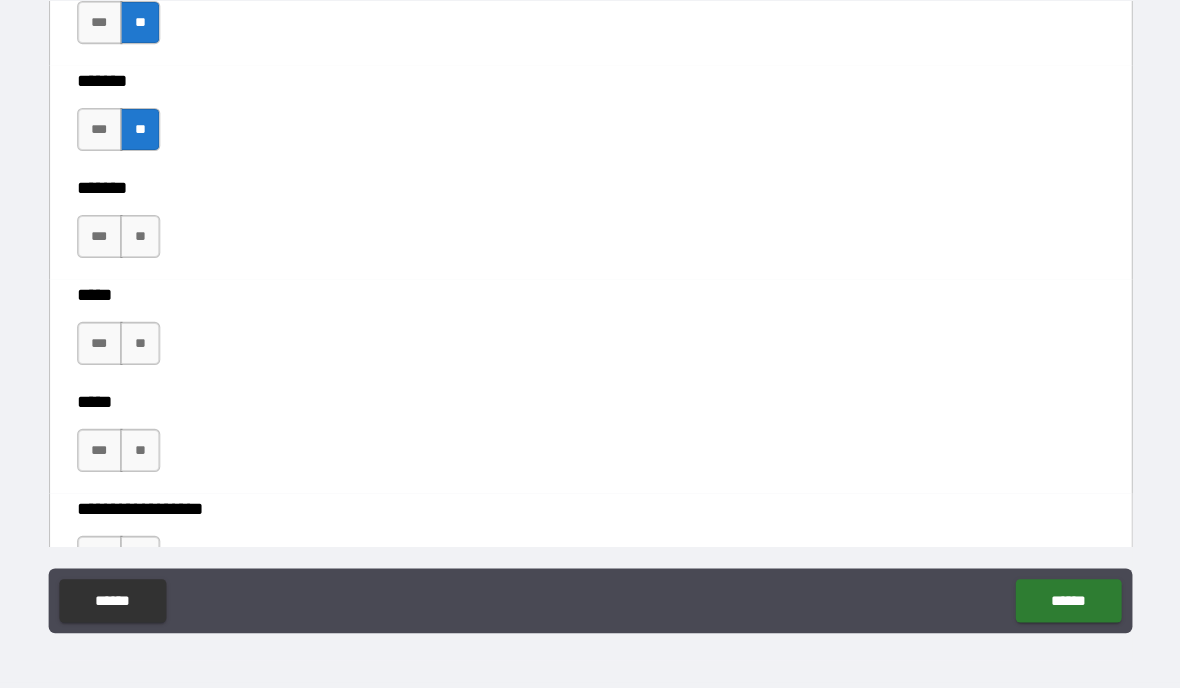 scroll, scrollTop: 1570, scrollLeft: 0, axis: vertical 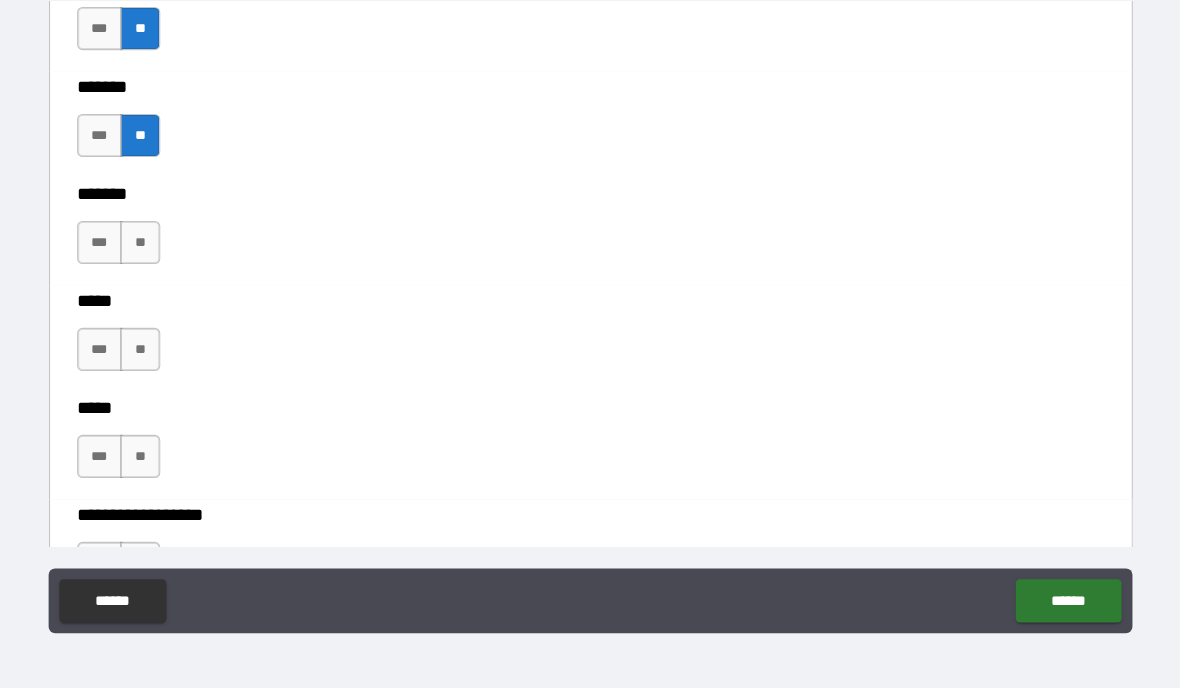 click on "**" at bounding box center (173, 473) 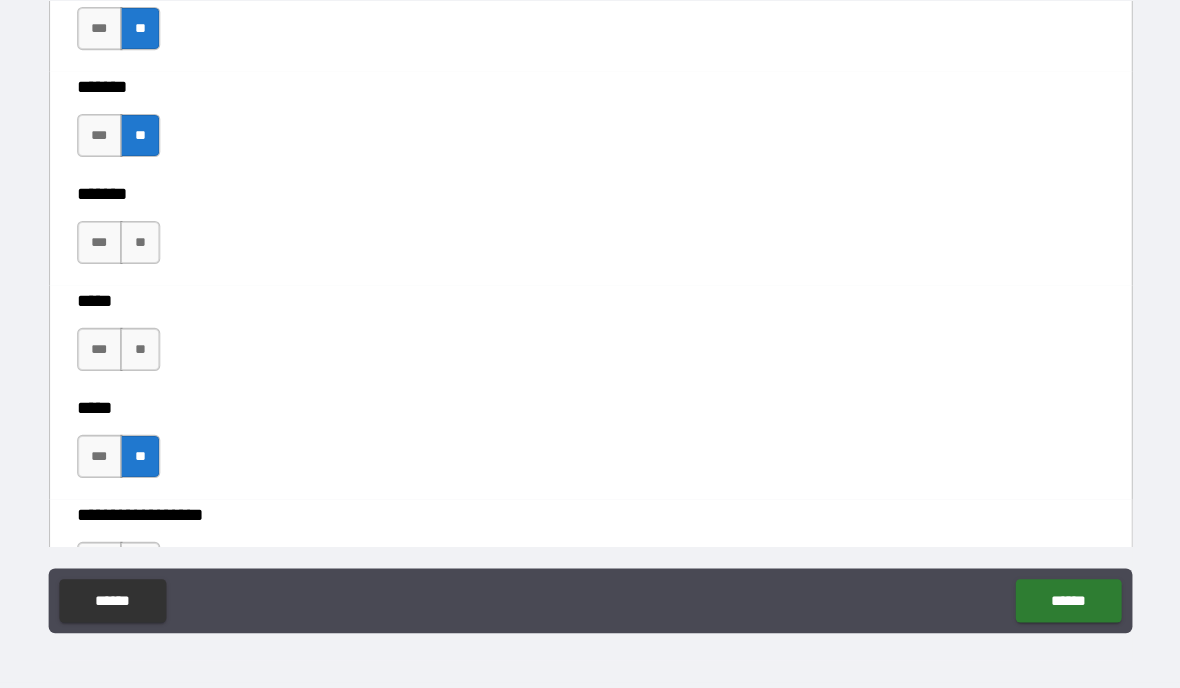 click on "**" at bounding box center [173, 374] 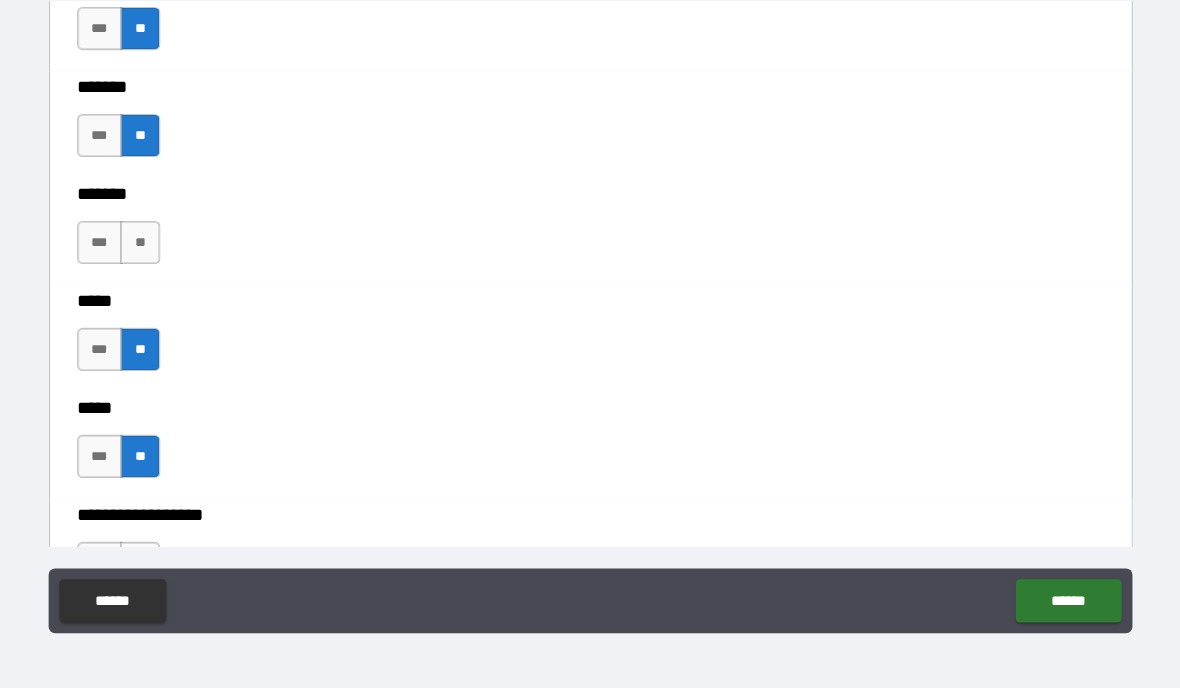 click on "**" at bounding box center [173, 275] 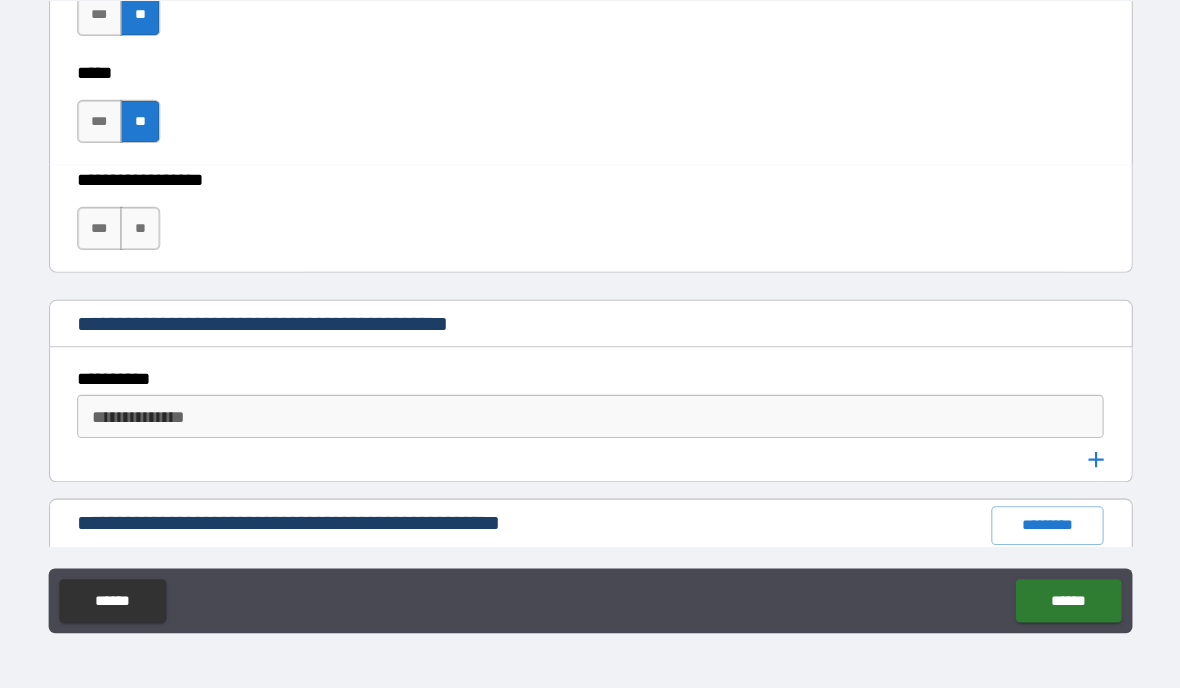 scroll, scrollTop: 1881, scrollLeft: 0, axis: vertical 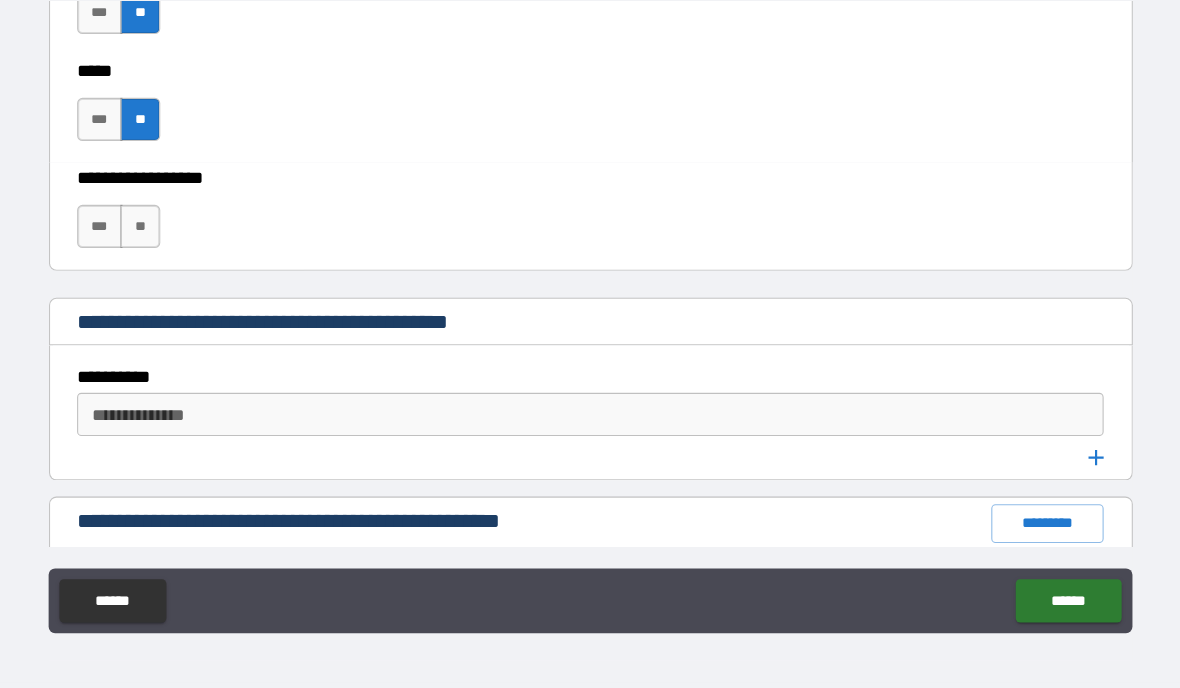 click on "**" at bounding box center (173, 261) 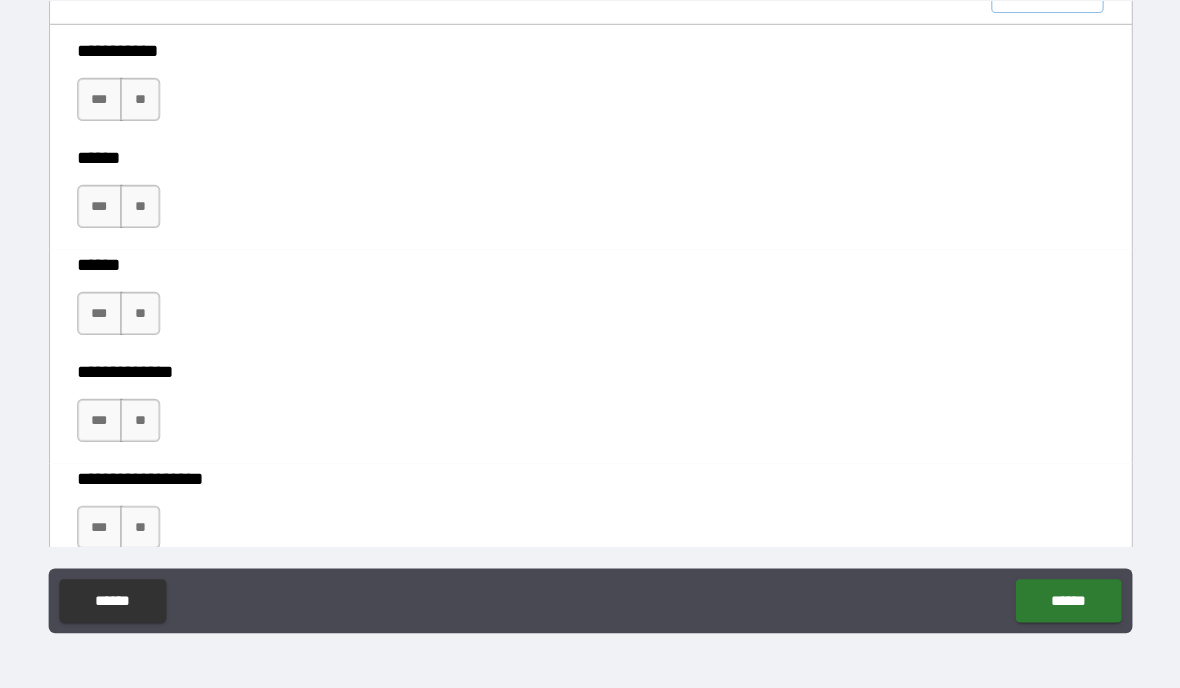scroll, scrollTop: 2373, scrollLeft: 0, axis: vertical 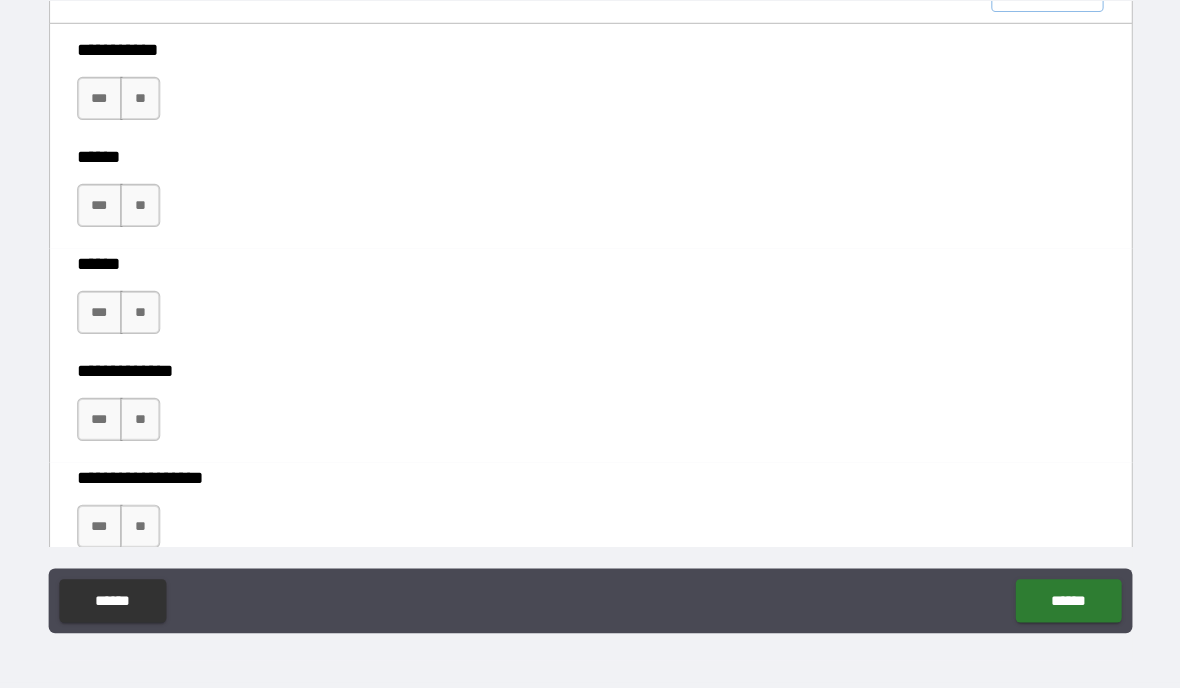 click on "**" at bounding box center [173, 340] 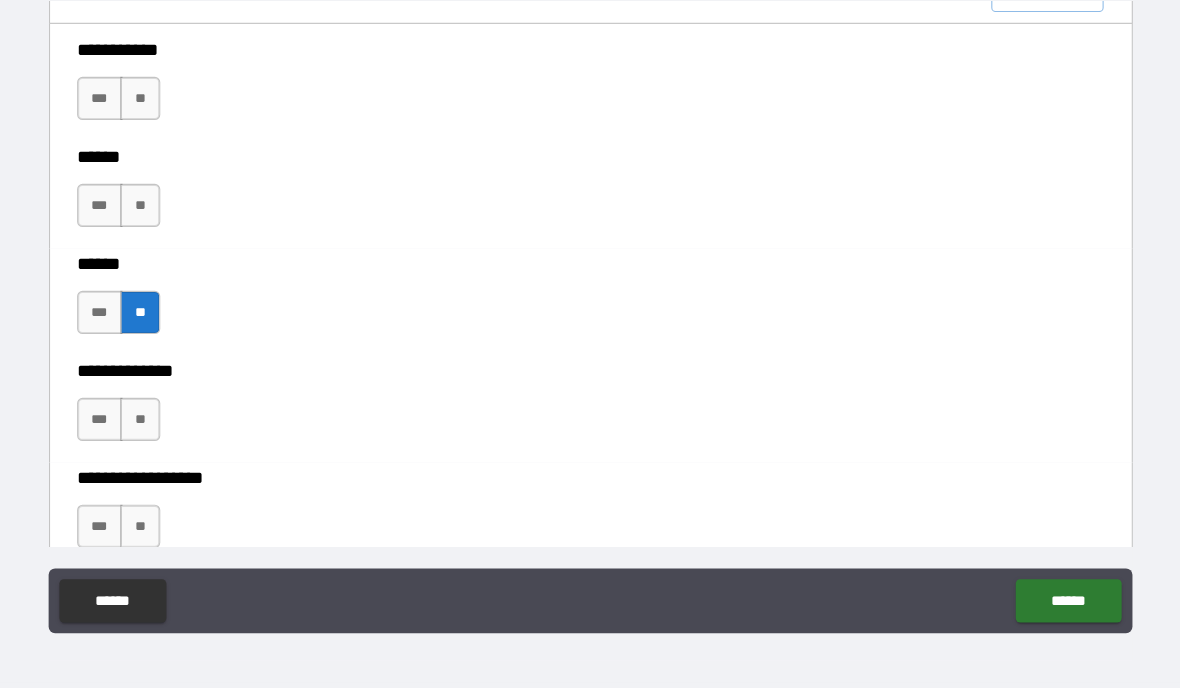 click on "**" at bounding box center (173, 439) 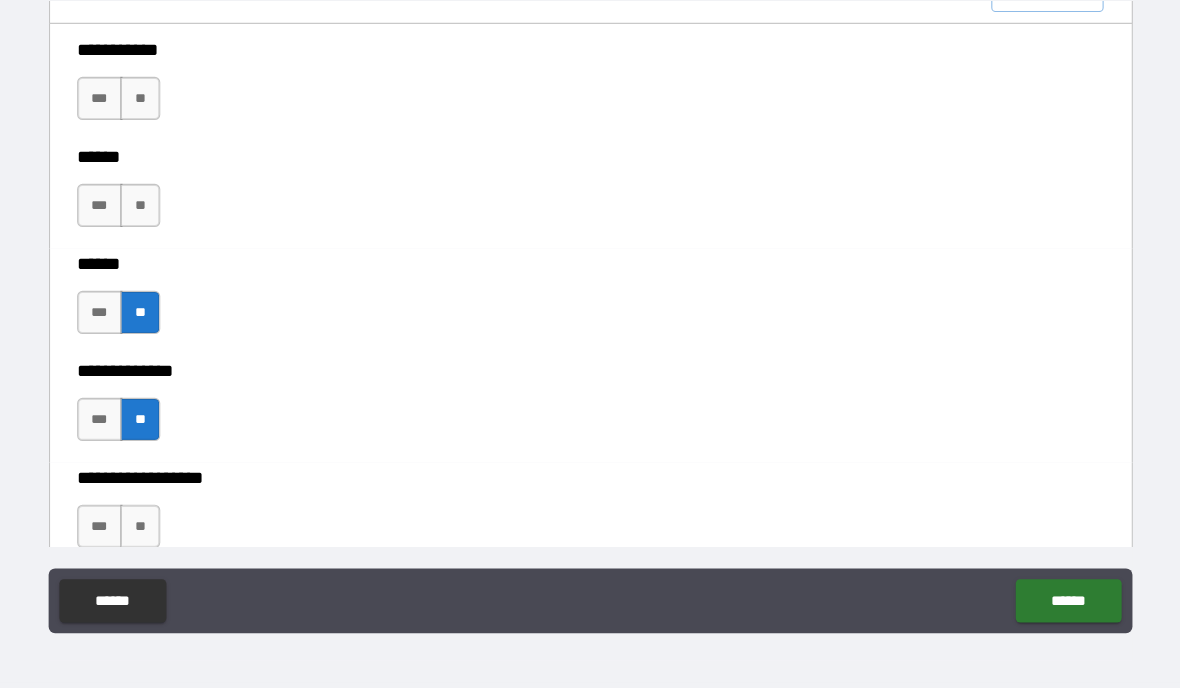 click on "**" at bounding box center (173, 241) 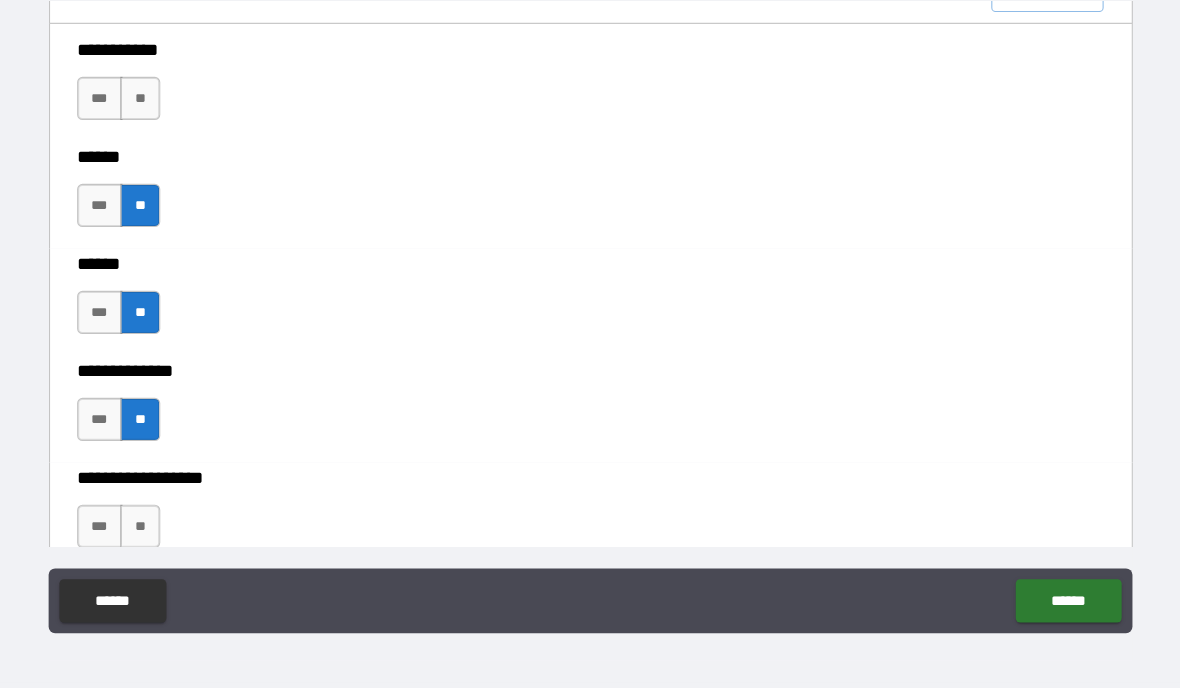 click on "**" at bounding box center [173, 142] 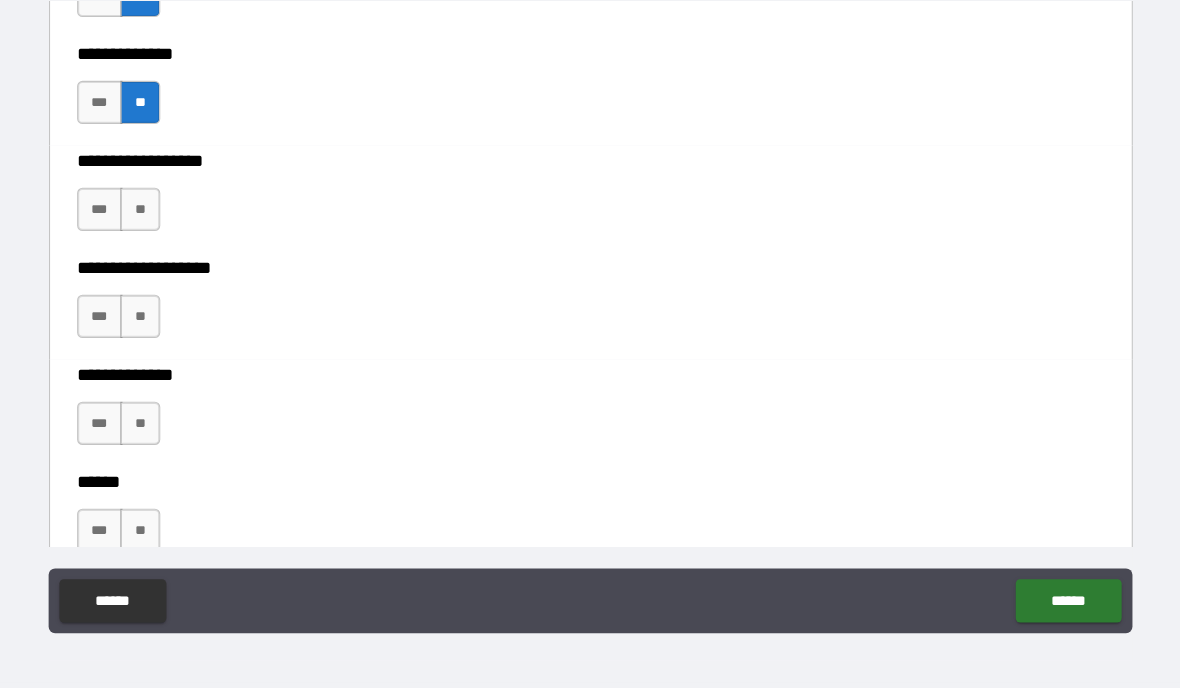 scroll, scrollTop: 2699, scrollLeft: 0, axis: vertical 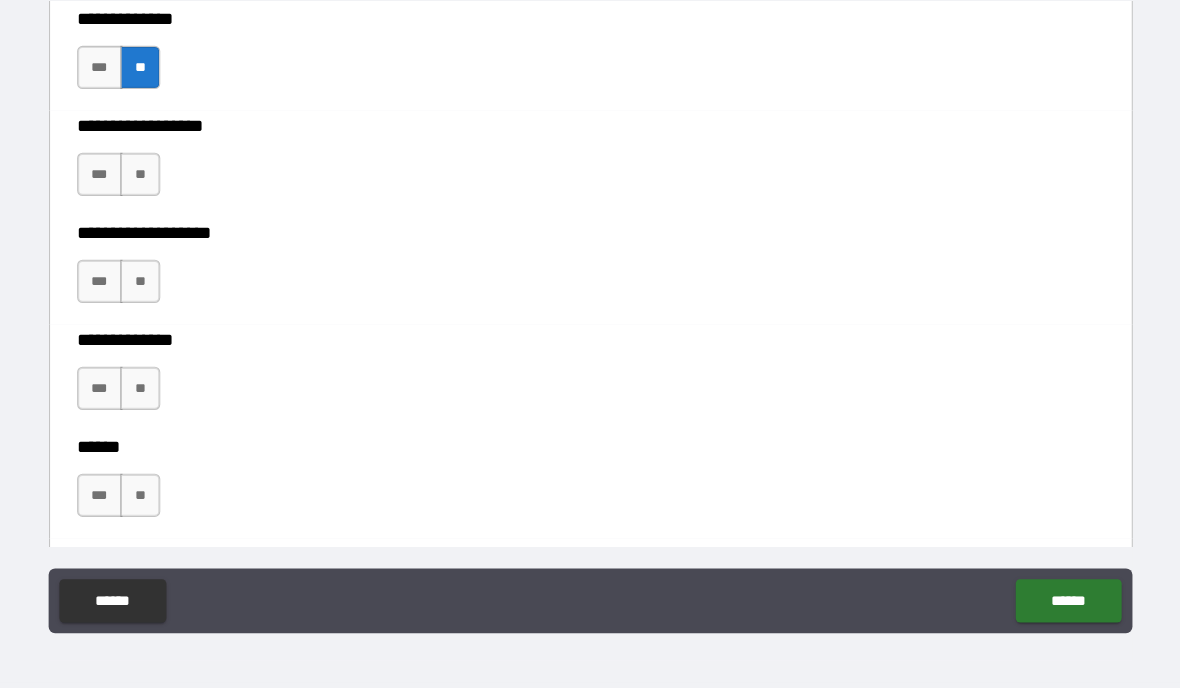 click on "**" at bounding box center [173, 212] 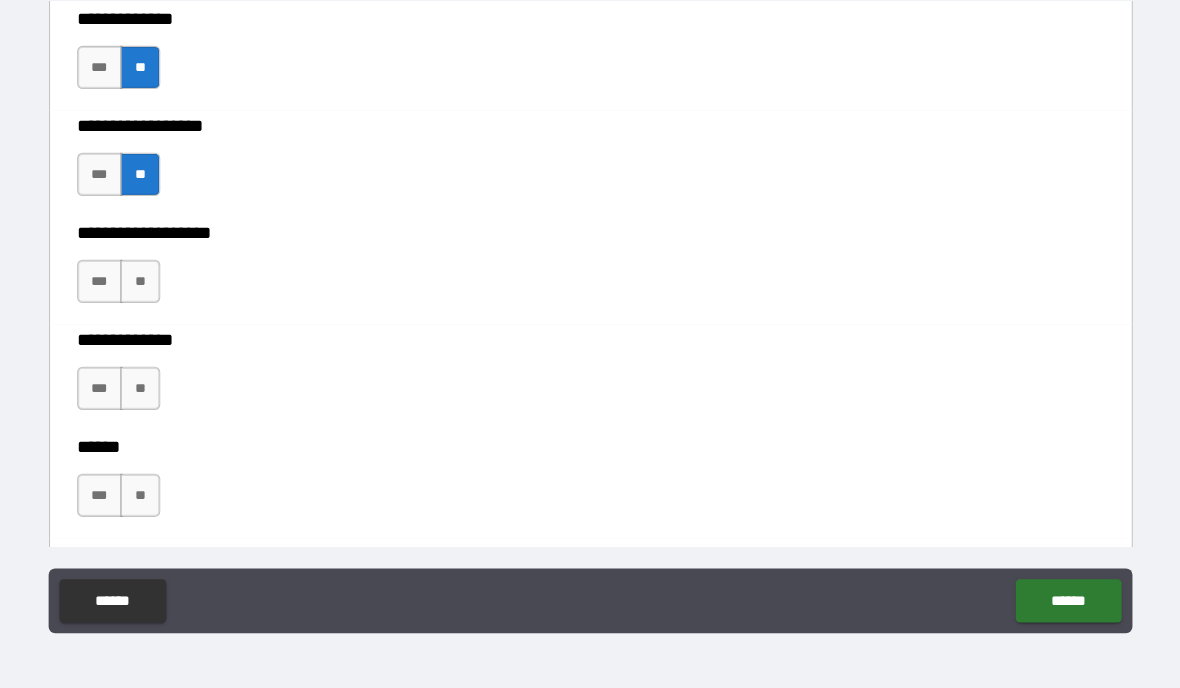 click on "**" at bounding box center (173, 311) 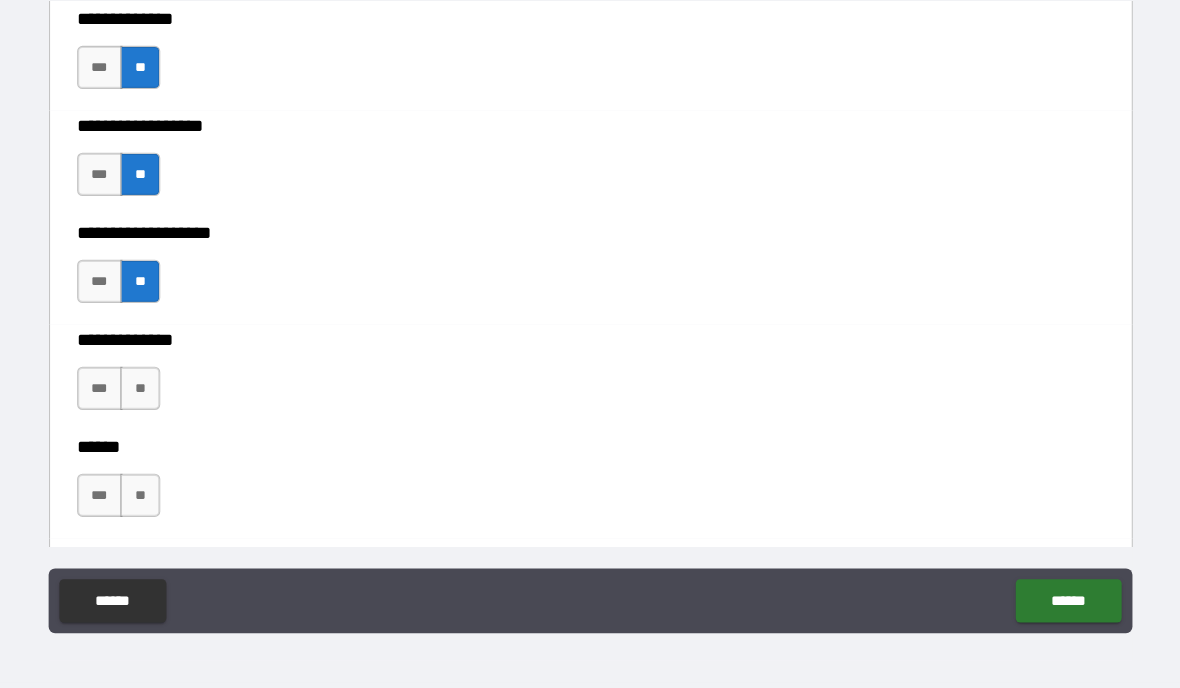 click on "**" at bounding box center (173, 410) 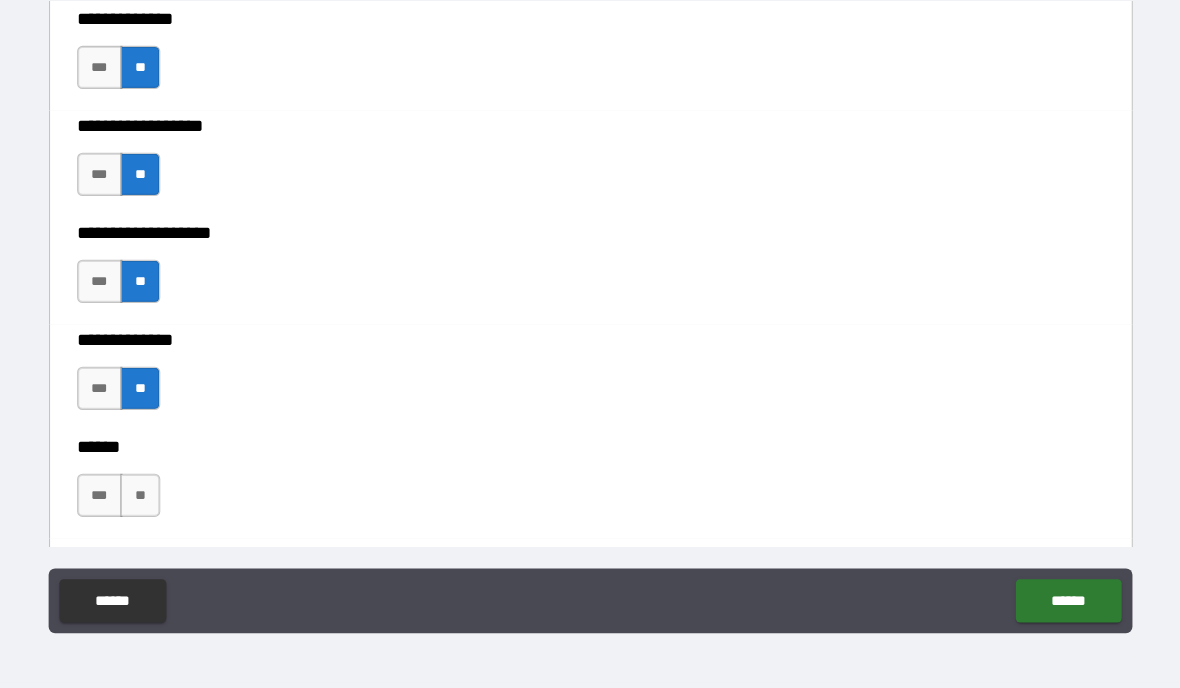 click on "**" at bounding box center [173, 509] 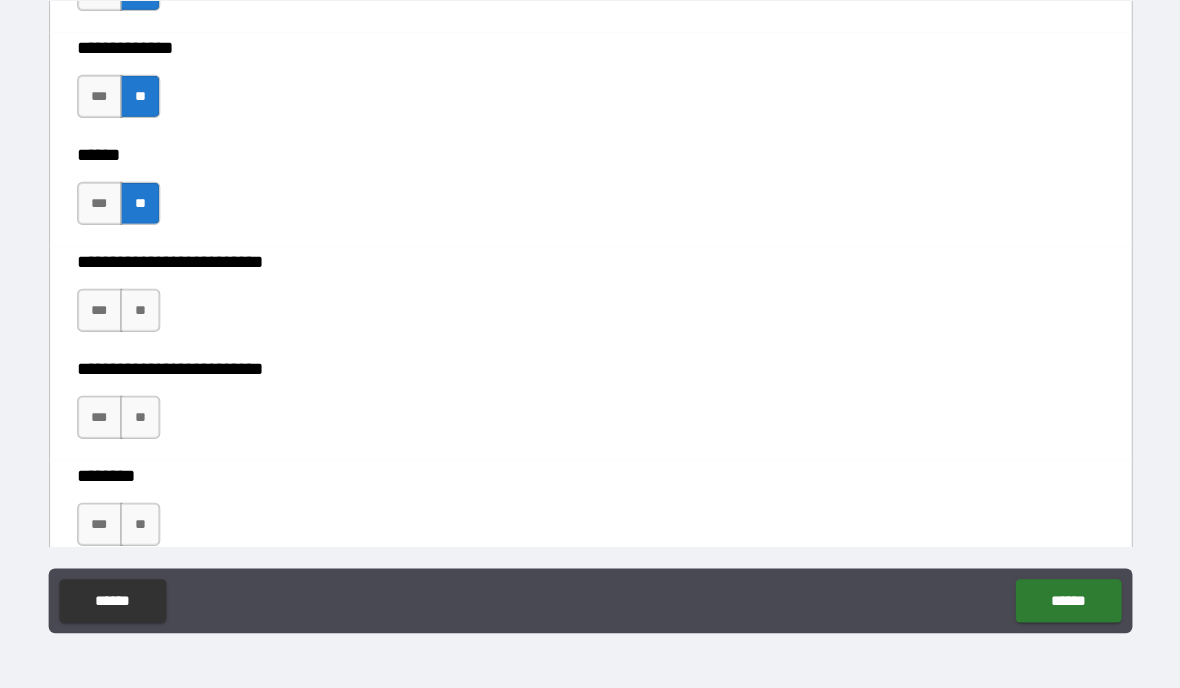 scroll, scrollTop: 2972, scrollLeft: 0, axis: vertical 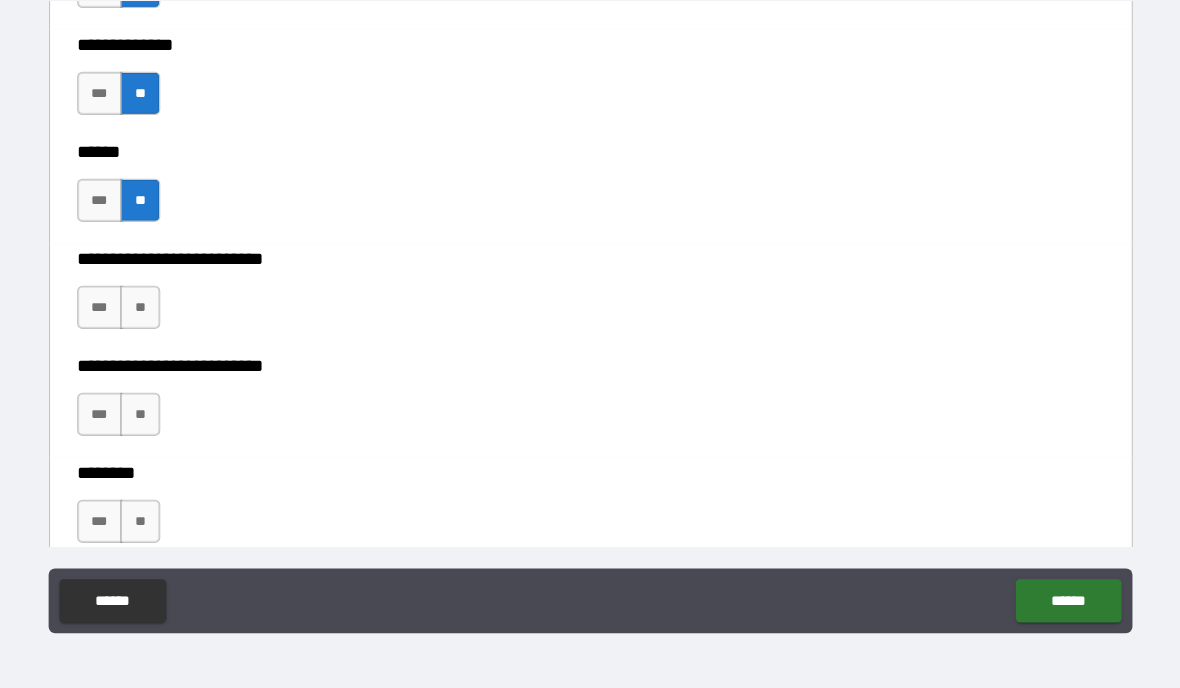 click on "**" at bounding box center (173, 335) 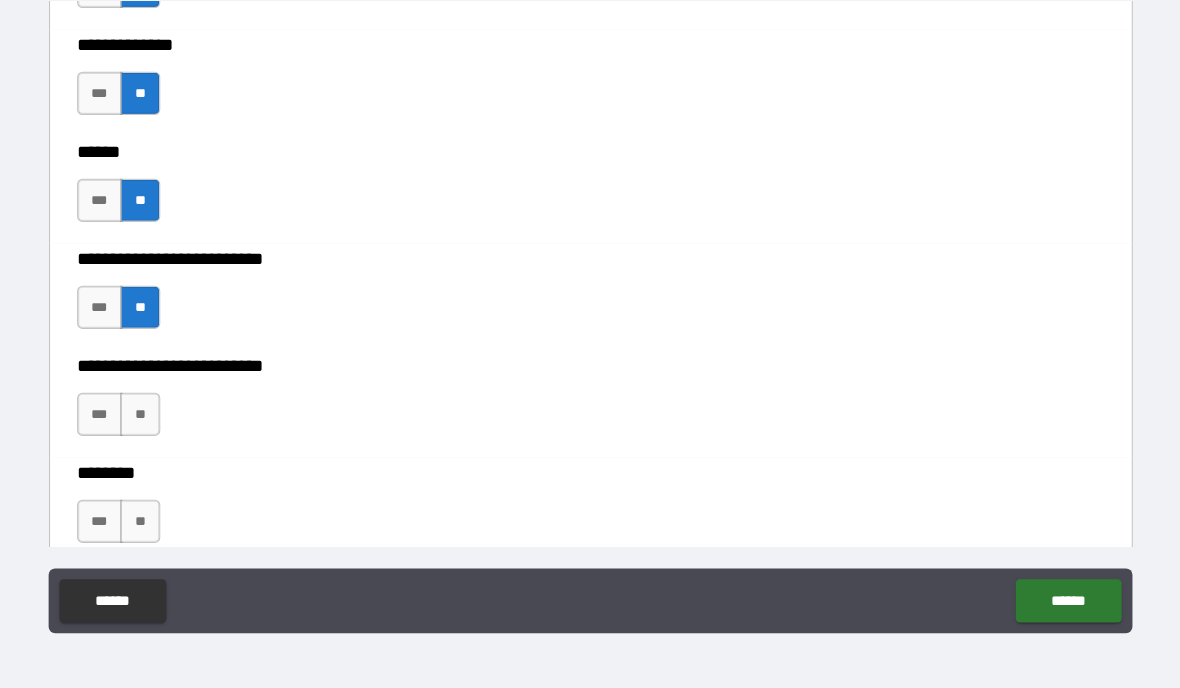 click on "**" at bounding box center (173, 434) 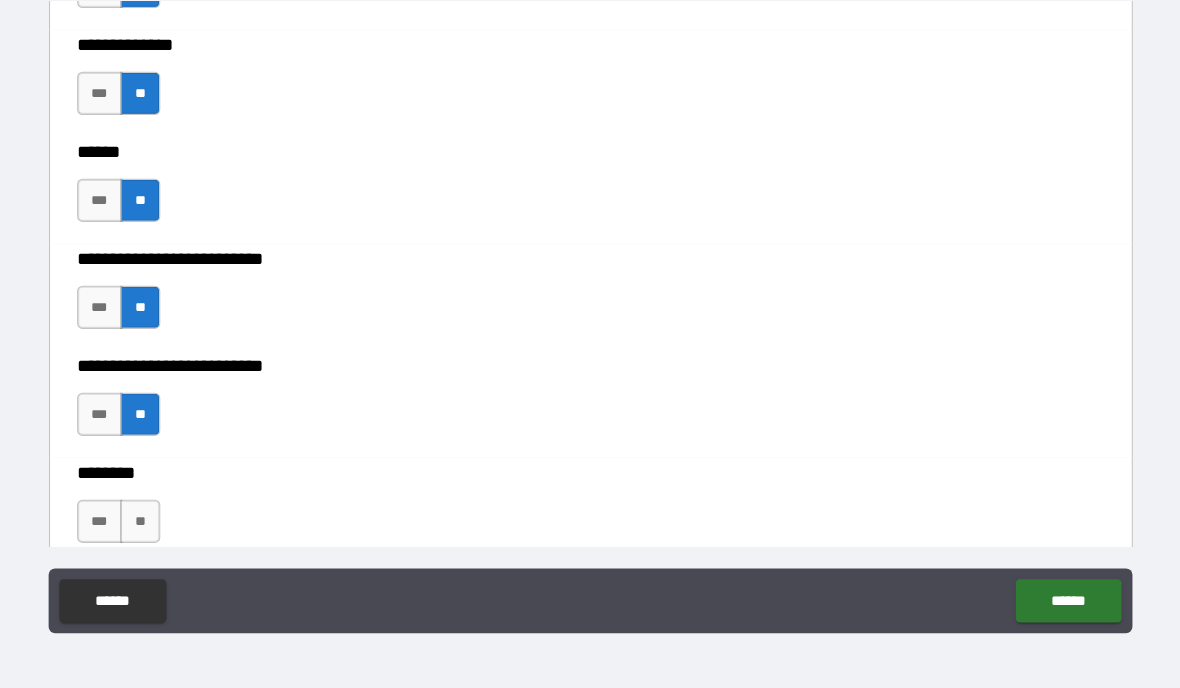 click on "**" at bounding box center (173, 533) 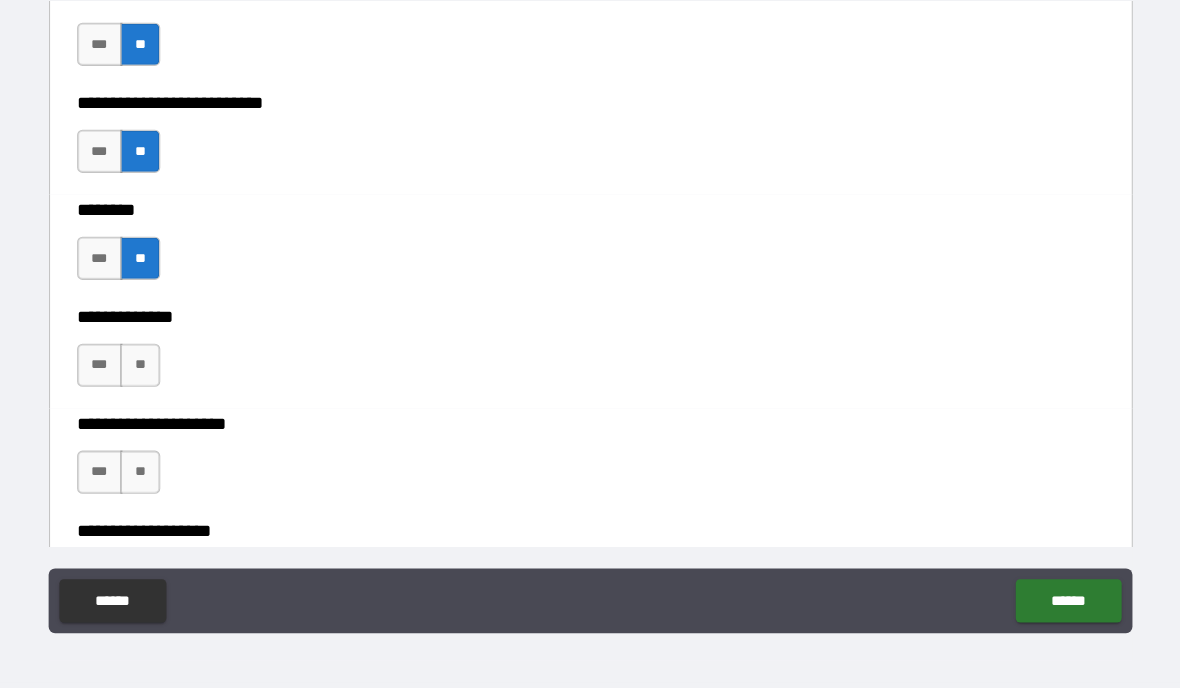 scroll, scrollTop: 3228, scrollLeft: 0, axis: vertical 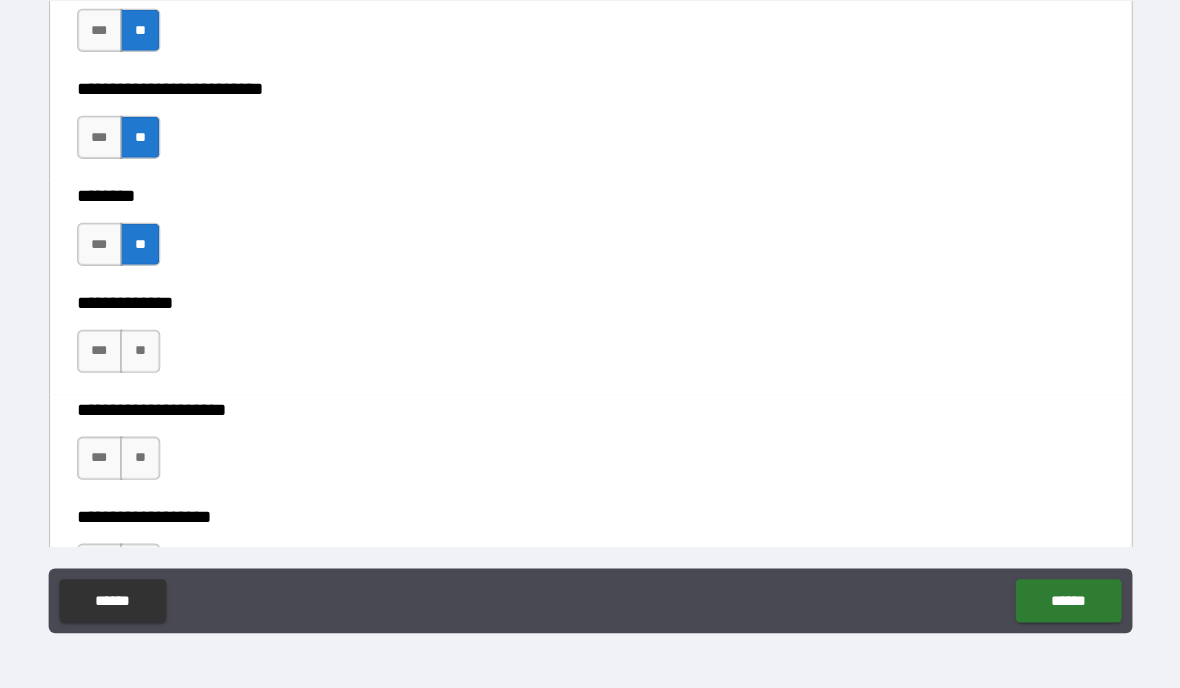 click on "**" at bounding box center [173, 376] 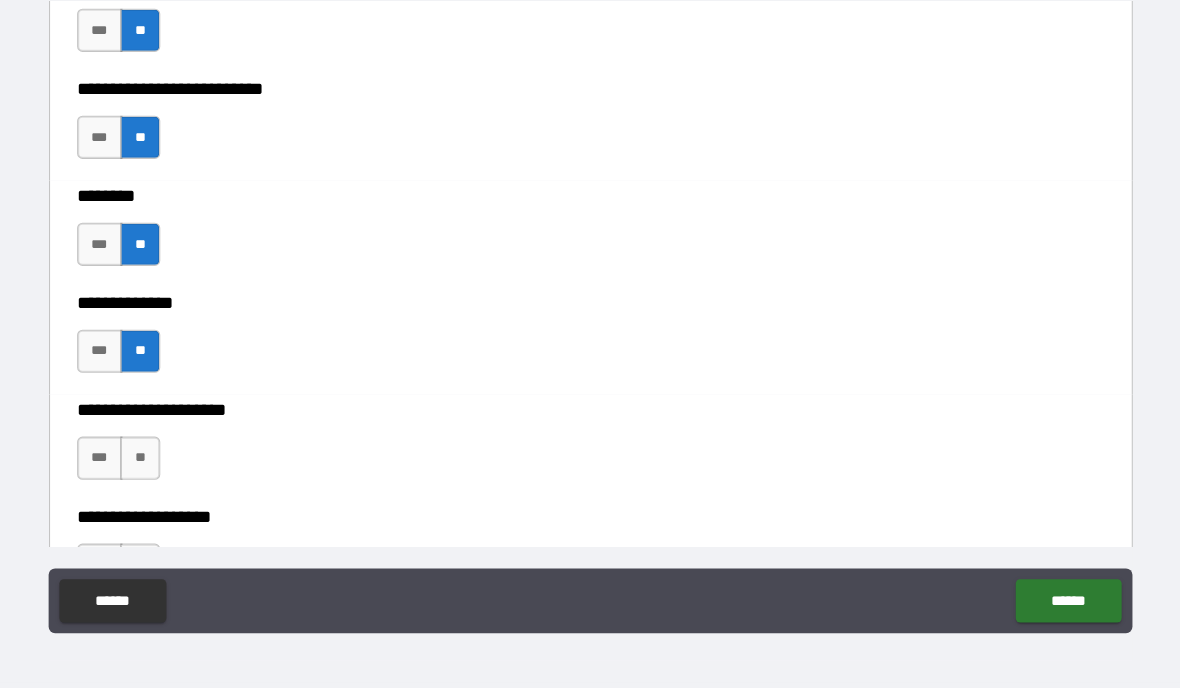 click on "**" at bounding box center (173, 475) 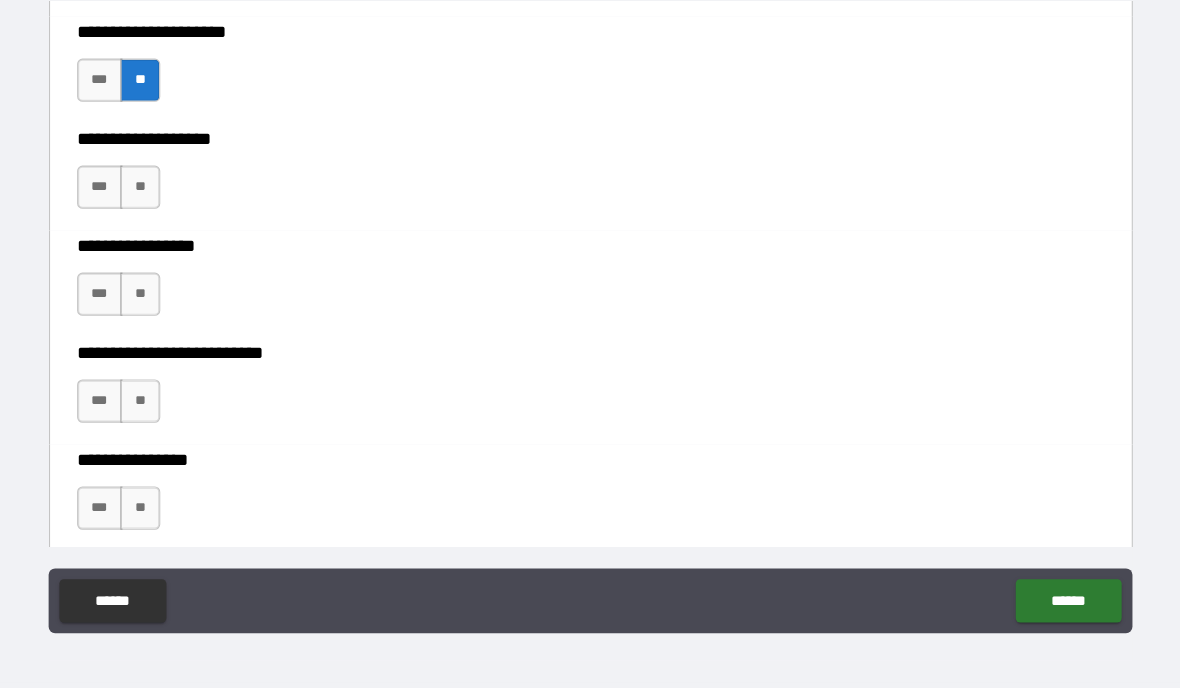 scroll, scrollTop: 3572, scrollLeft: 0, axis: vertical 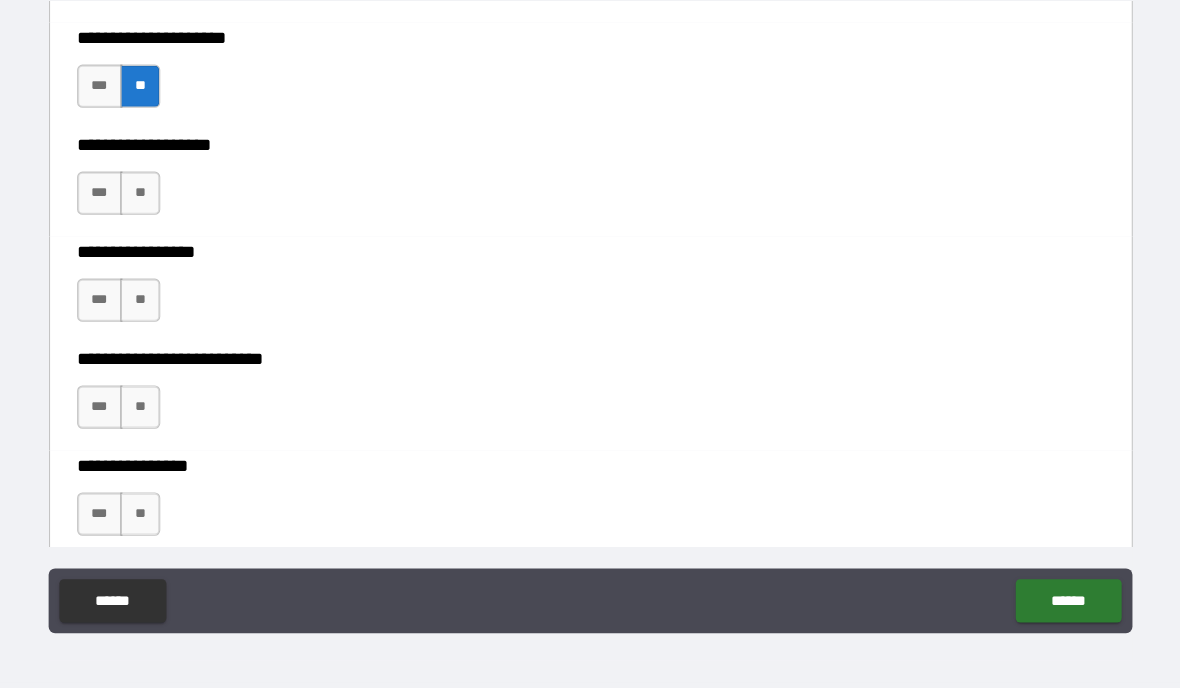 click on "**" at bounding box center [173, 230] 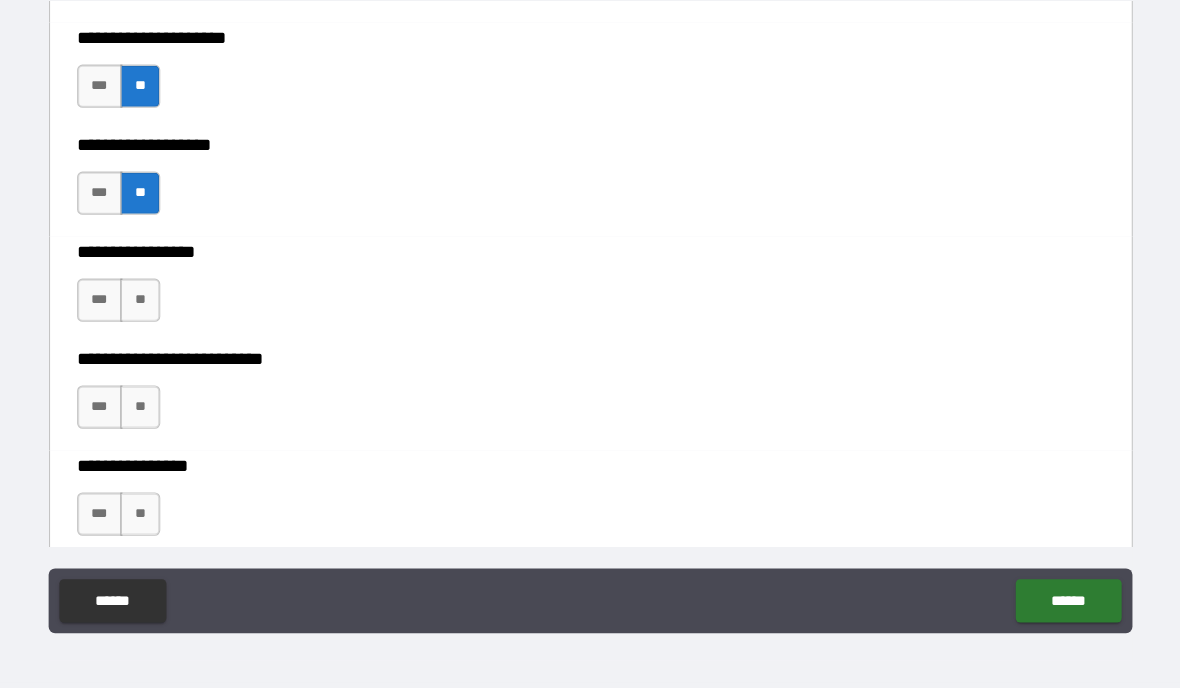 click on "**" at bounding box center [173, 329] 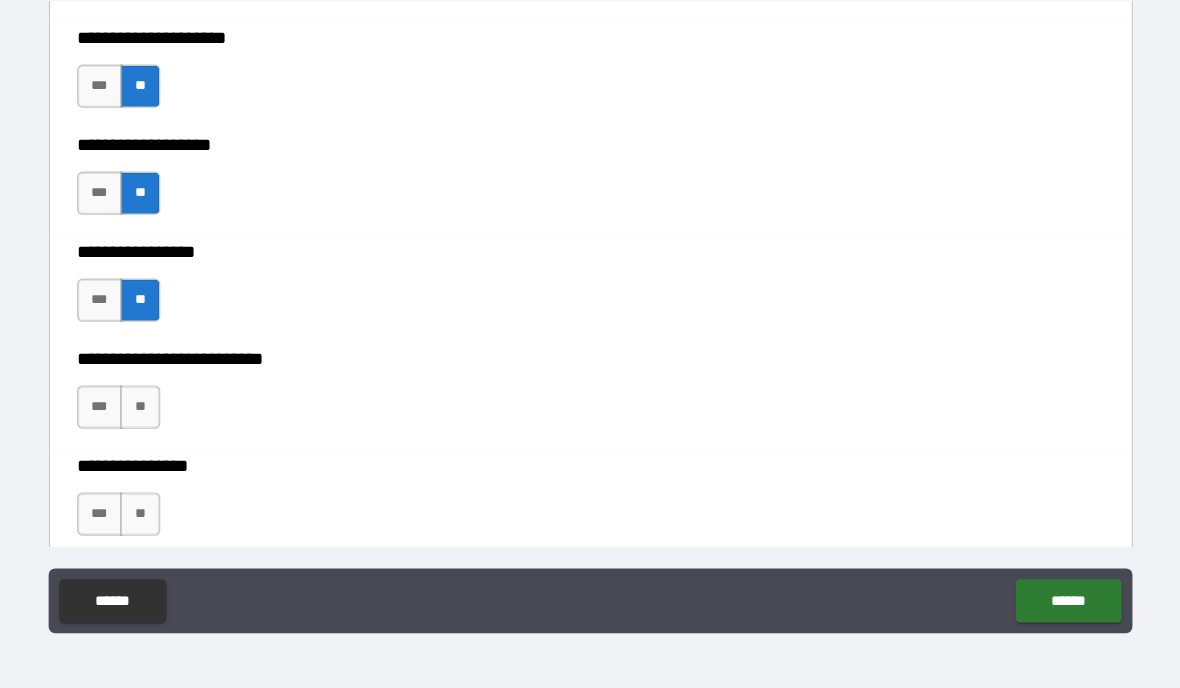 click on "**" at bounding box center [173, 428] 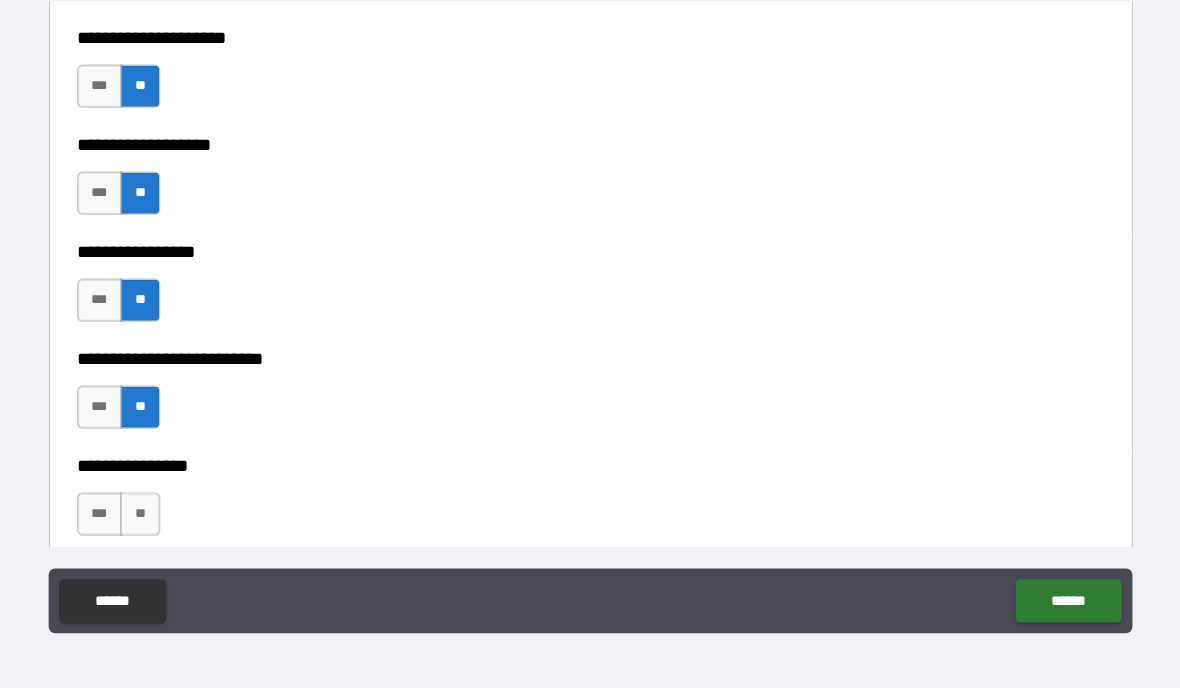 click on "**" at bounding box center (173, 527) 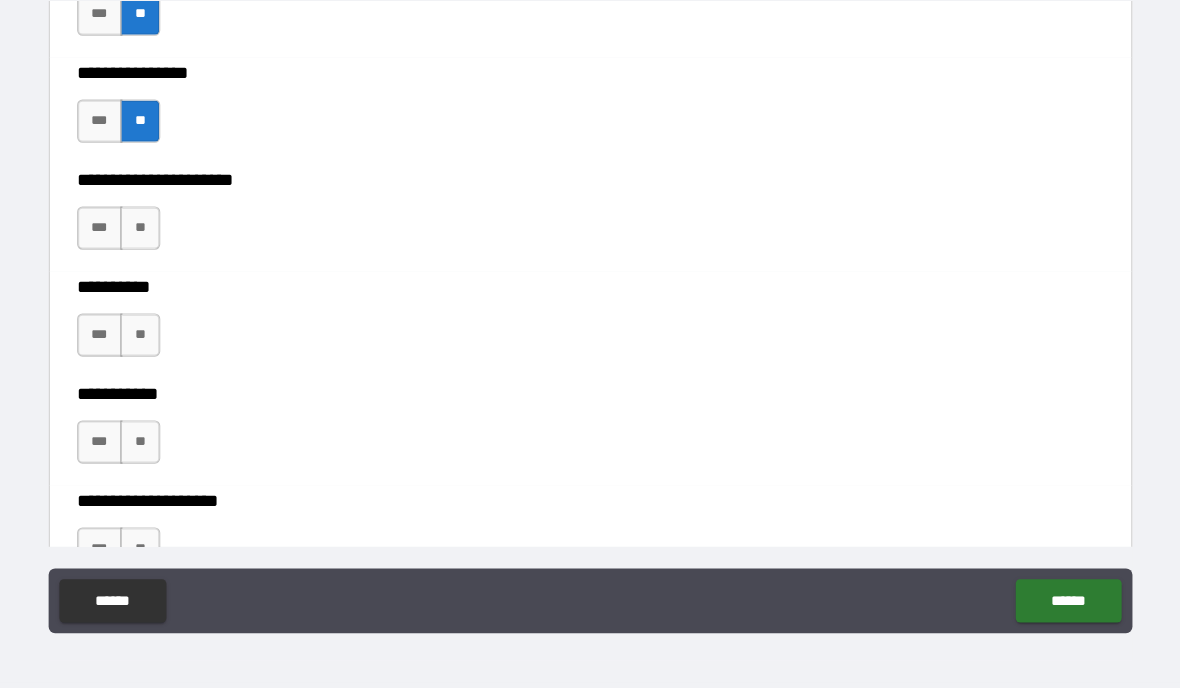 scroll, scrollTop: 3953, scrollLeft: 0, axis: vertical 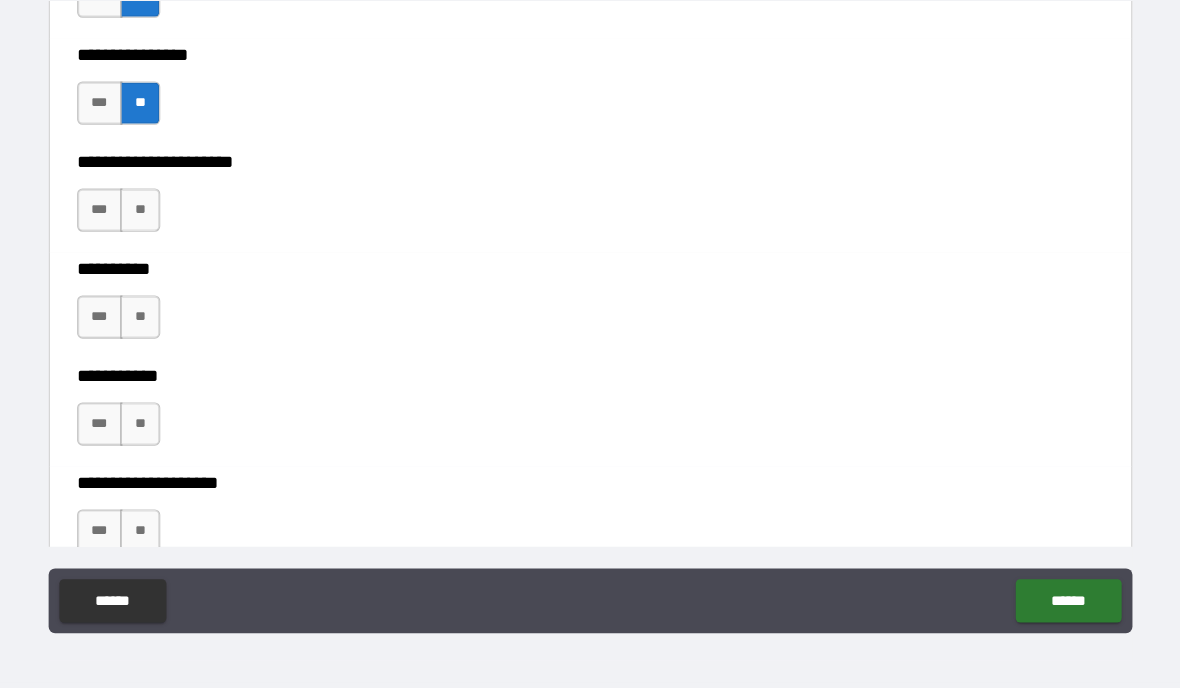 click on "**" at bounding box center (173, 245) 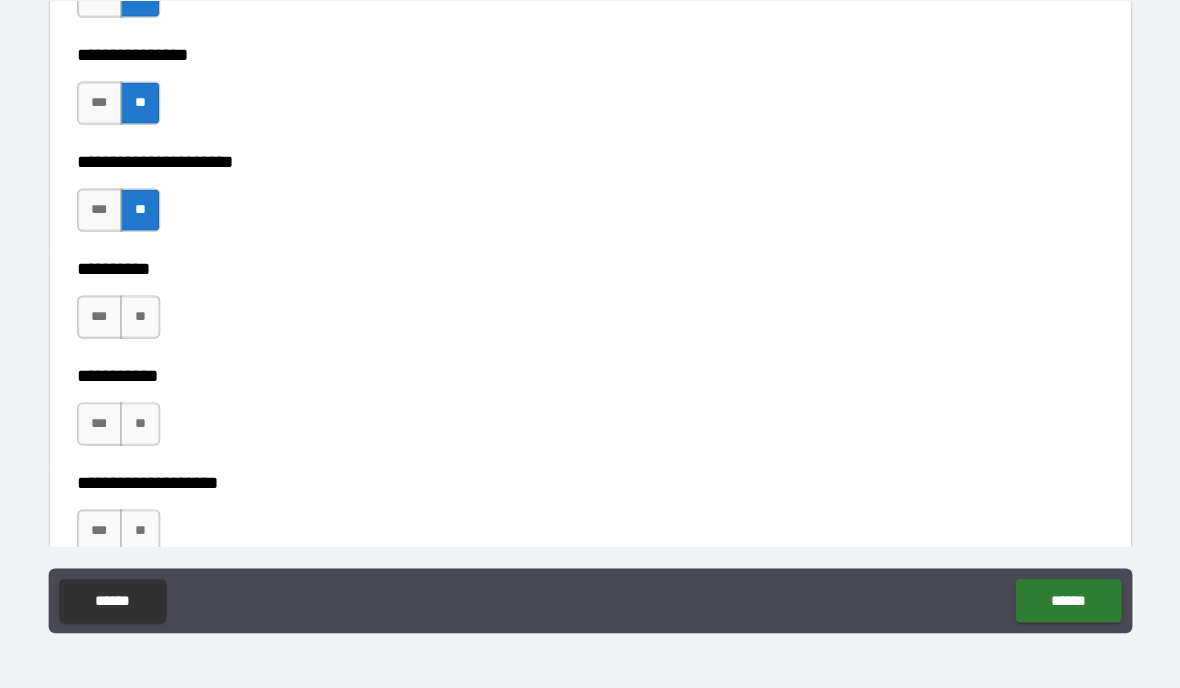click on "**" at bounding box center (173, 344) 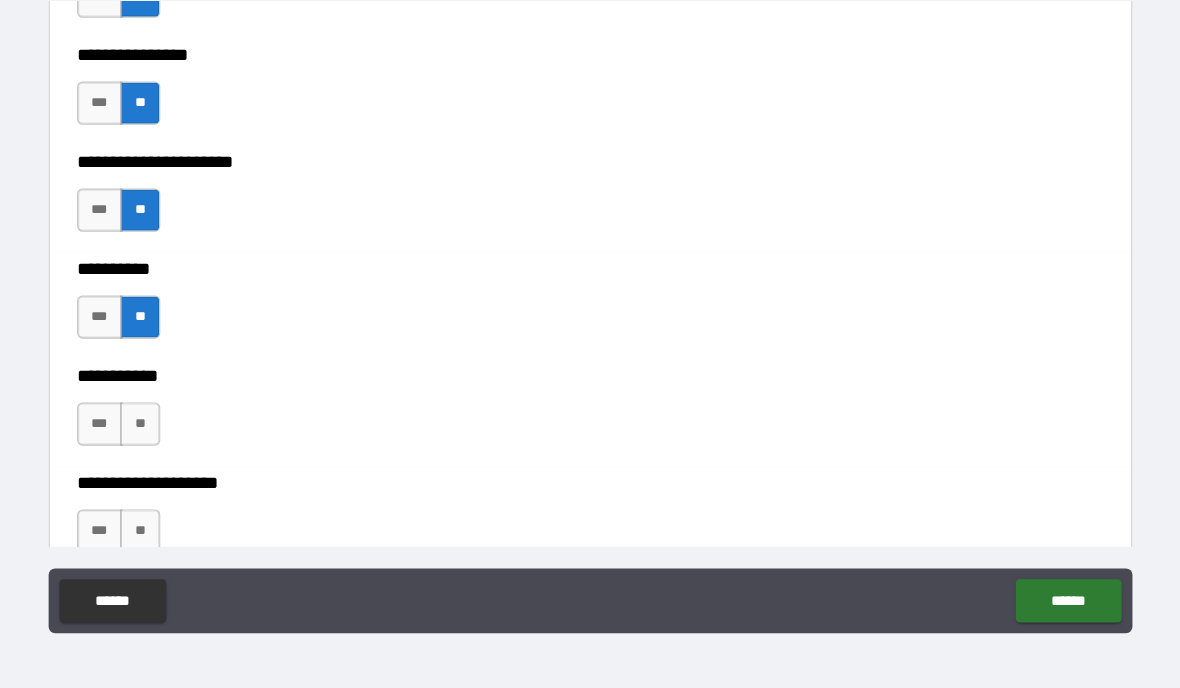 click on "**" at bounding box center [173, 443] 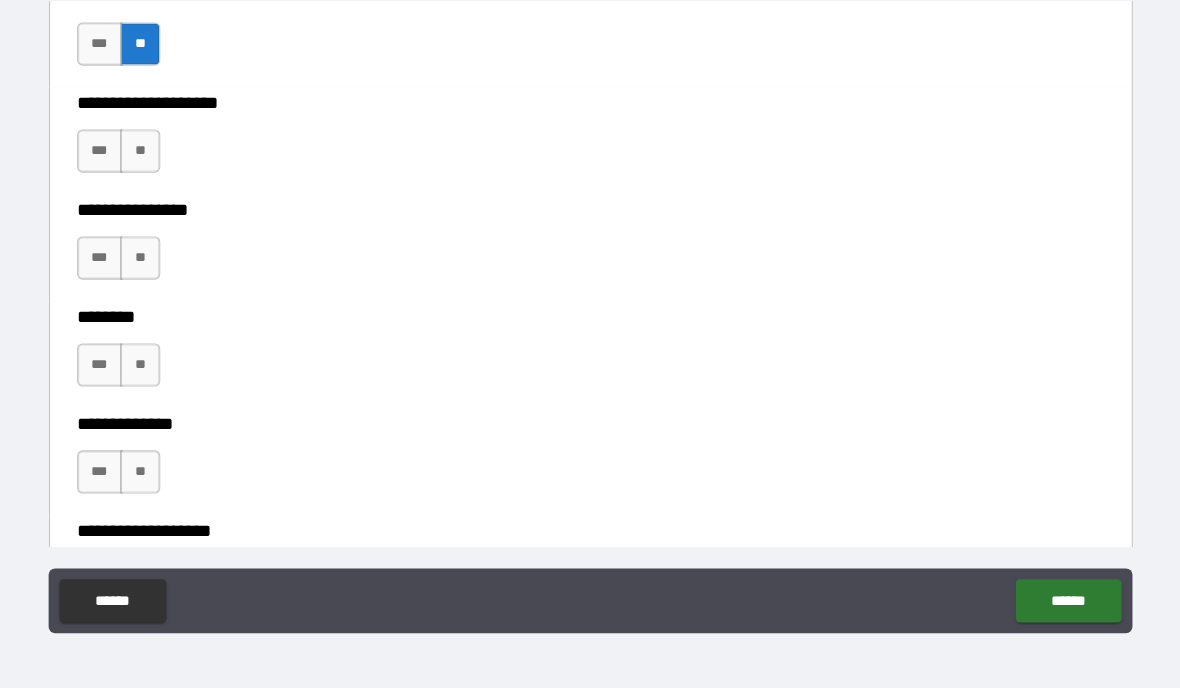 scroll, scrollTop: 4342, scrollLeft: 0, axis: vertical 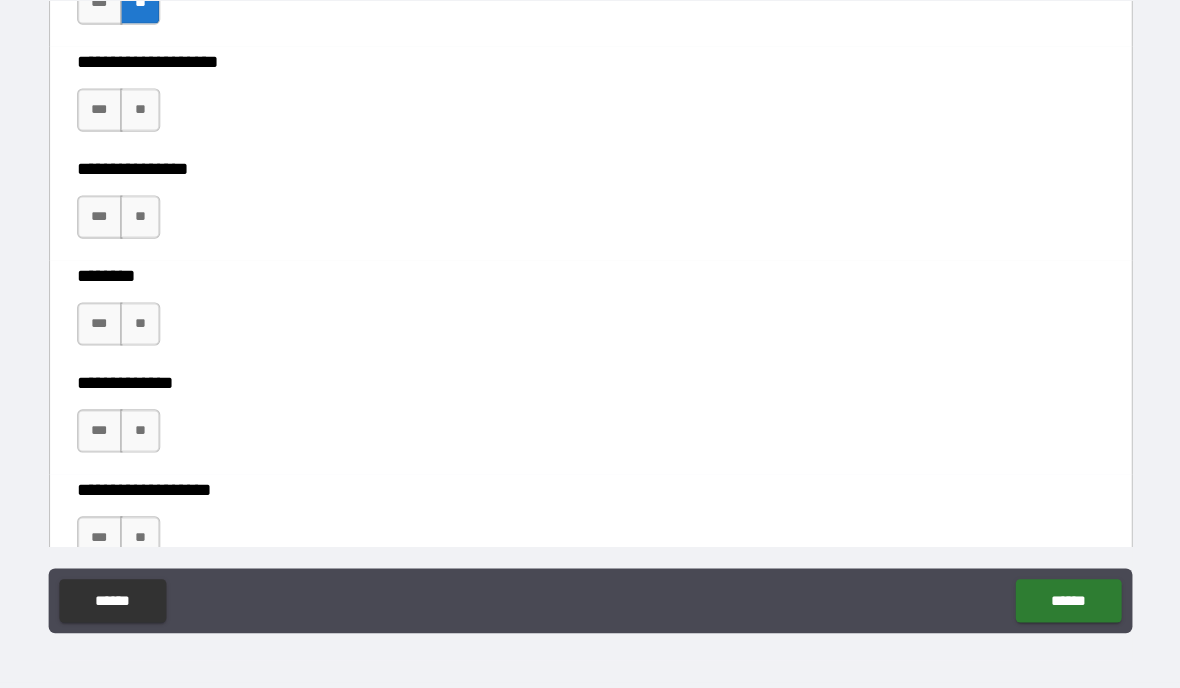 click on "**" at bounding box center (173, 153) 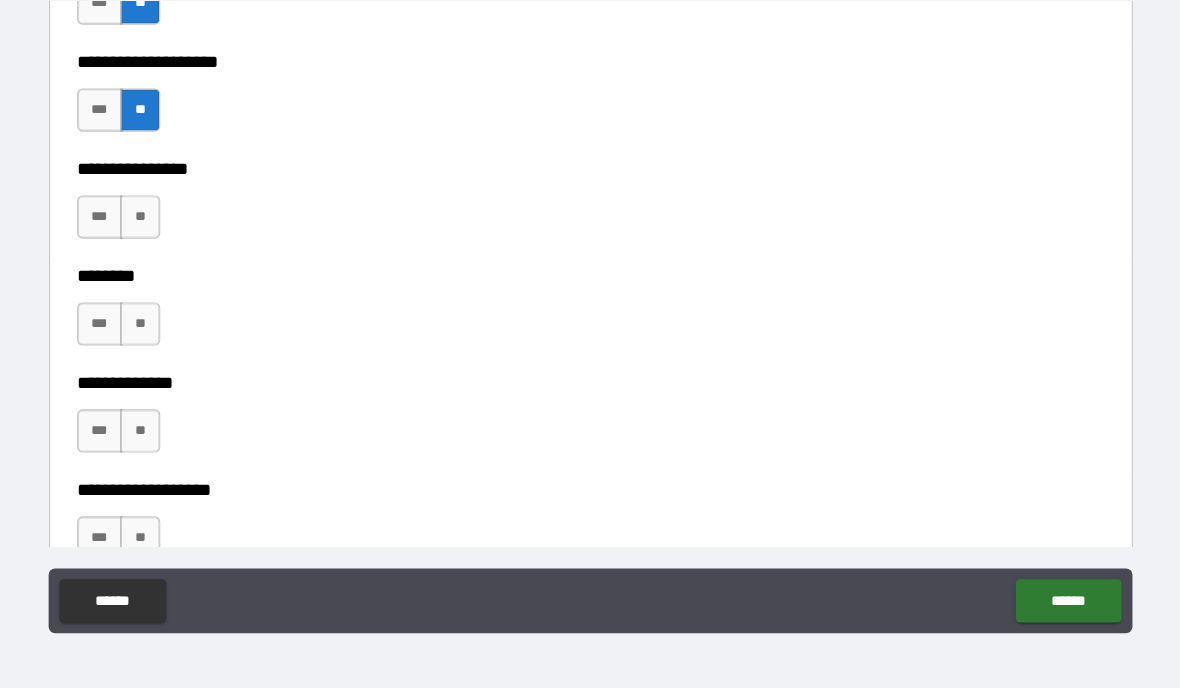 click on "**" at bounding box center (173, 252) 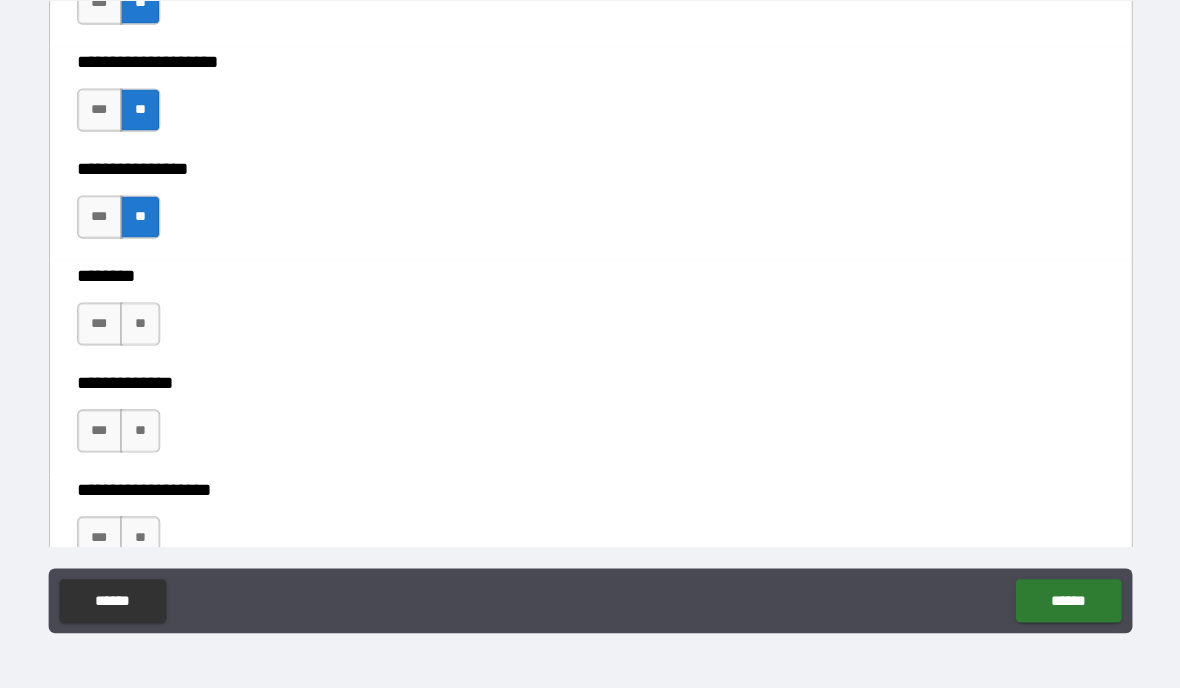 click on "**" at bounding box center (173, 351) 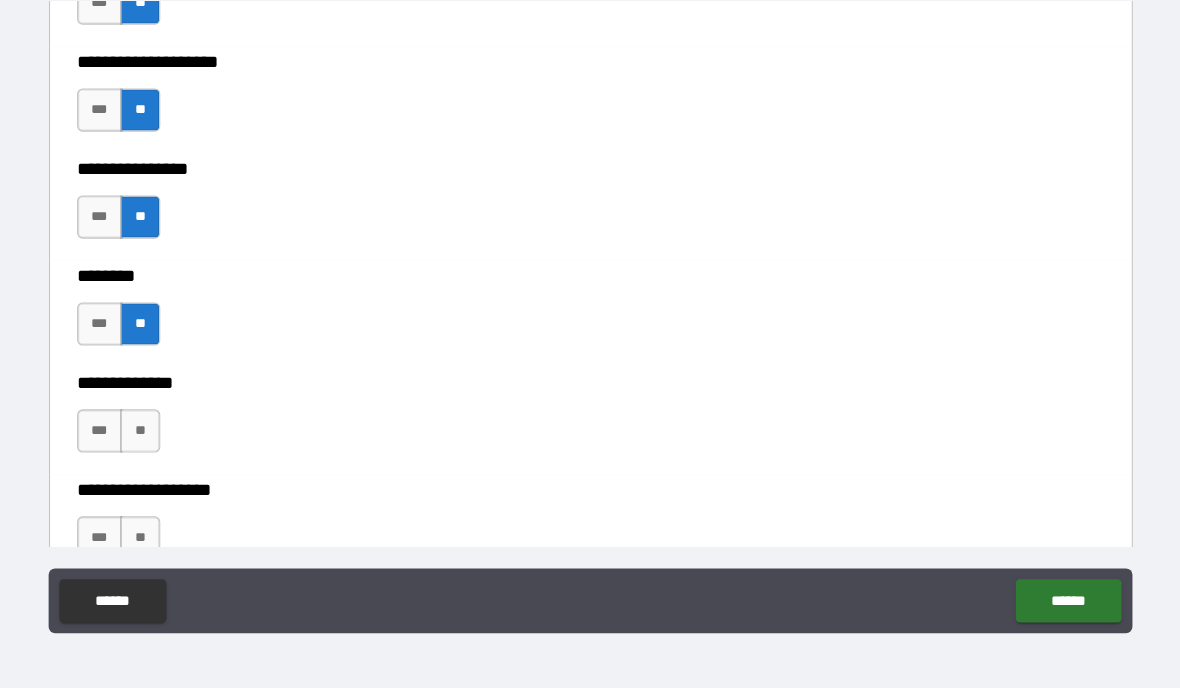 click on "**" at bounding box center (173, 450) 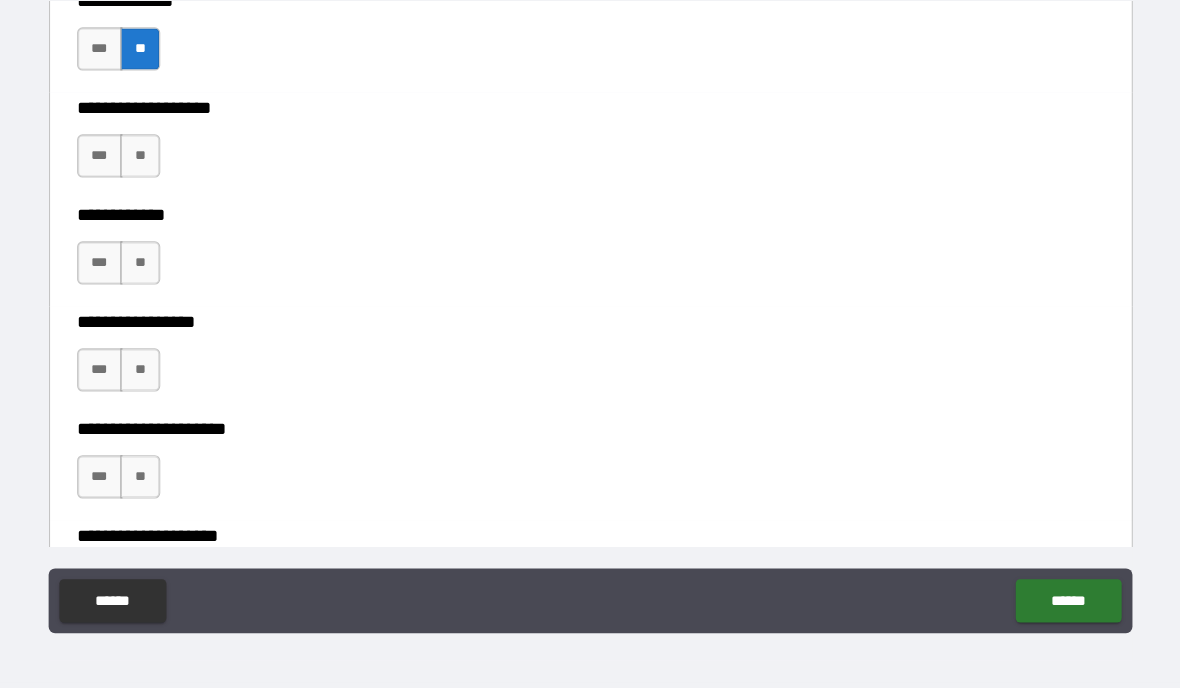 scroll, scrollTop: 4703, scrollLeft: 0, axis: vertical 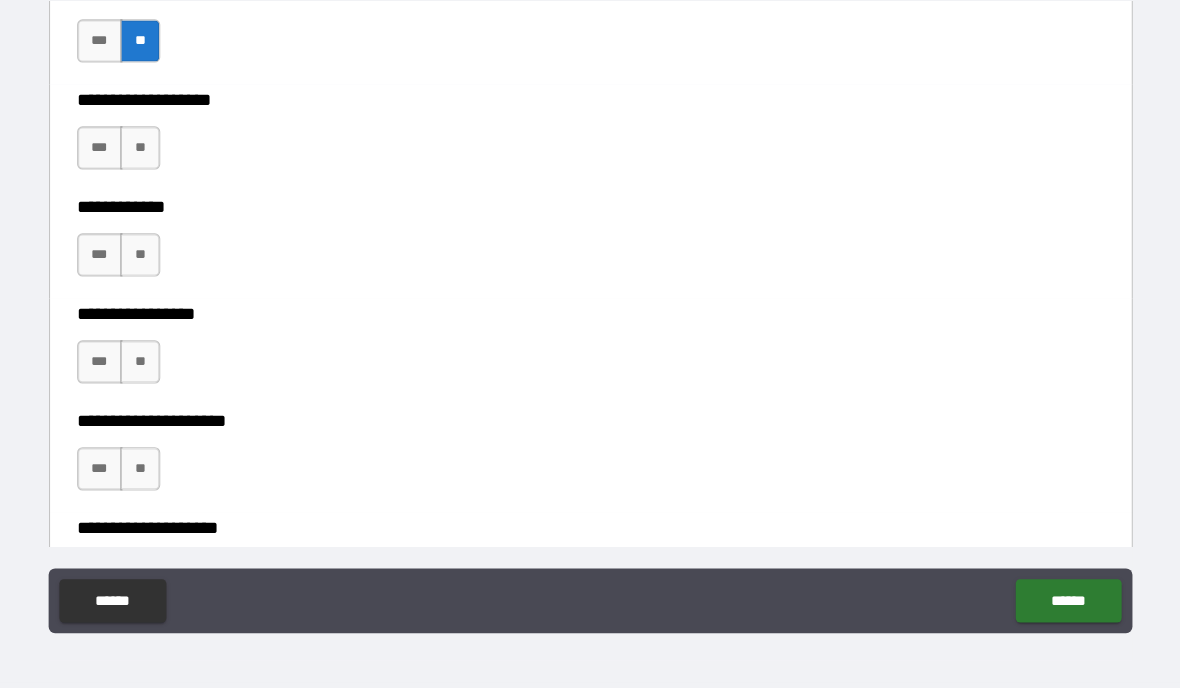 click on "**" at bounding box center (173, 188) 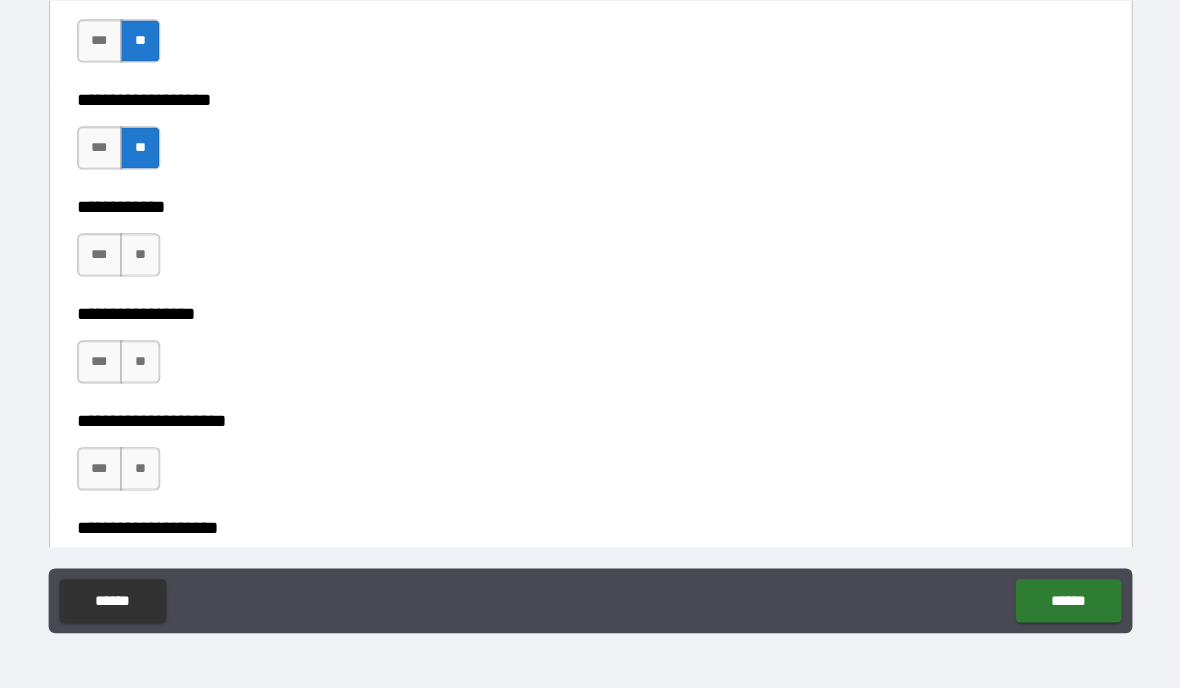 click on "**" at bounding box center [173, 287] 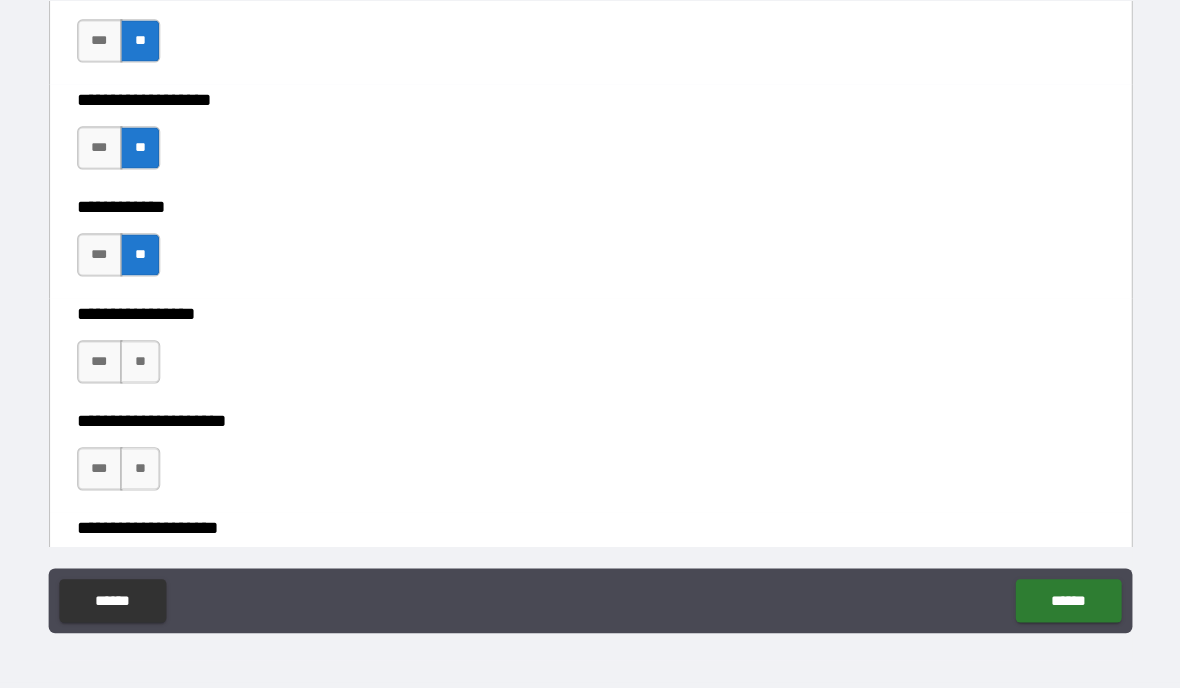 click on "**" at bounding box center (173, 386) 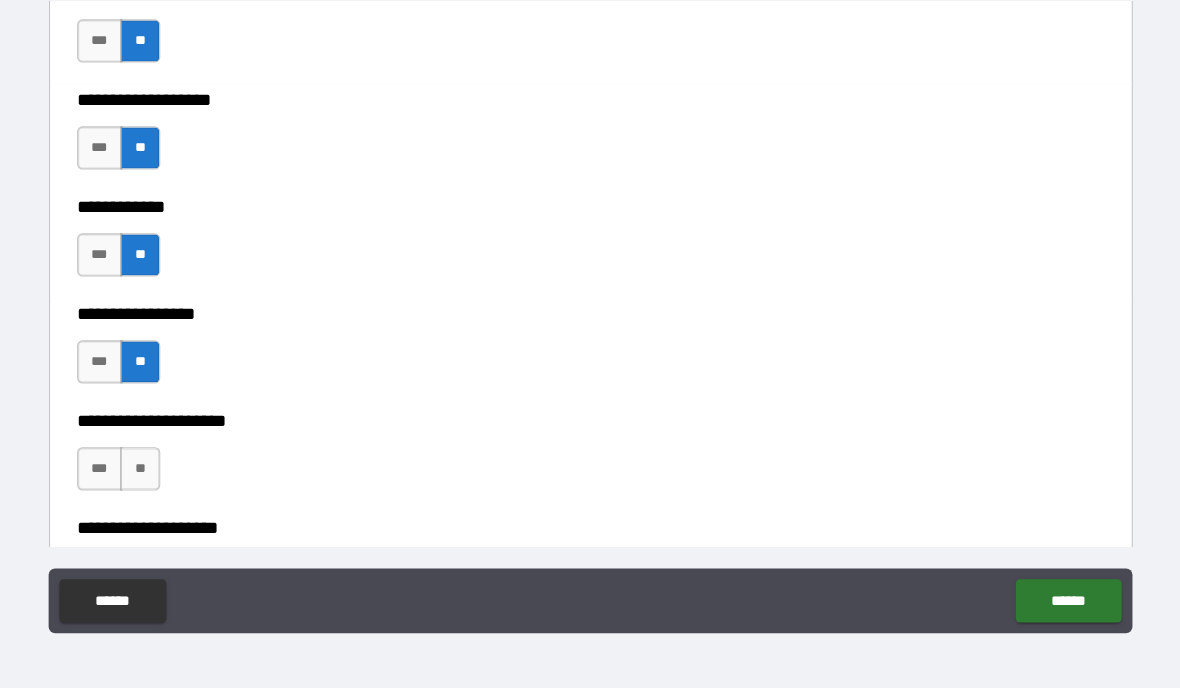 click on "**" at bounding box center [173, 485] 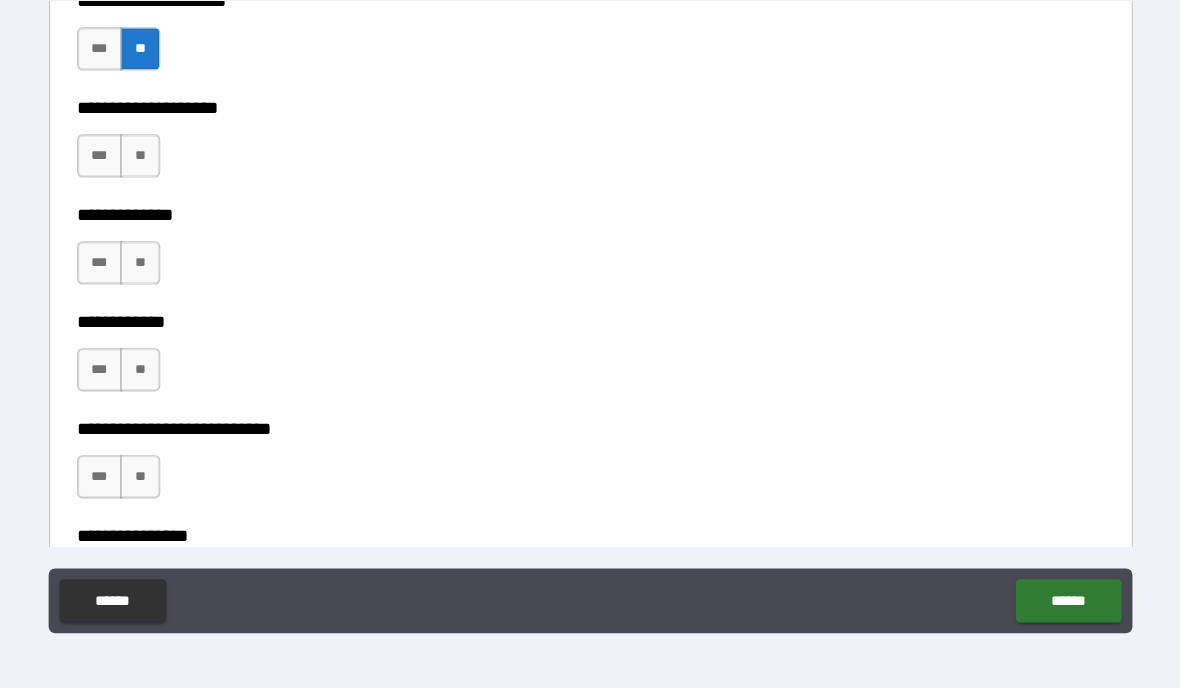 scroll, scrollTop: 5091, scrollLeft: 0, axis: vertical 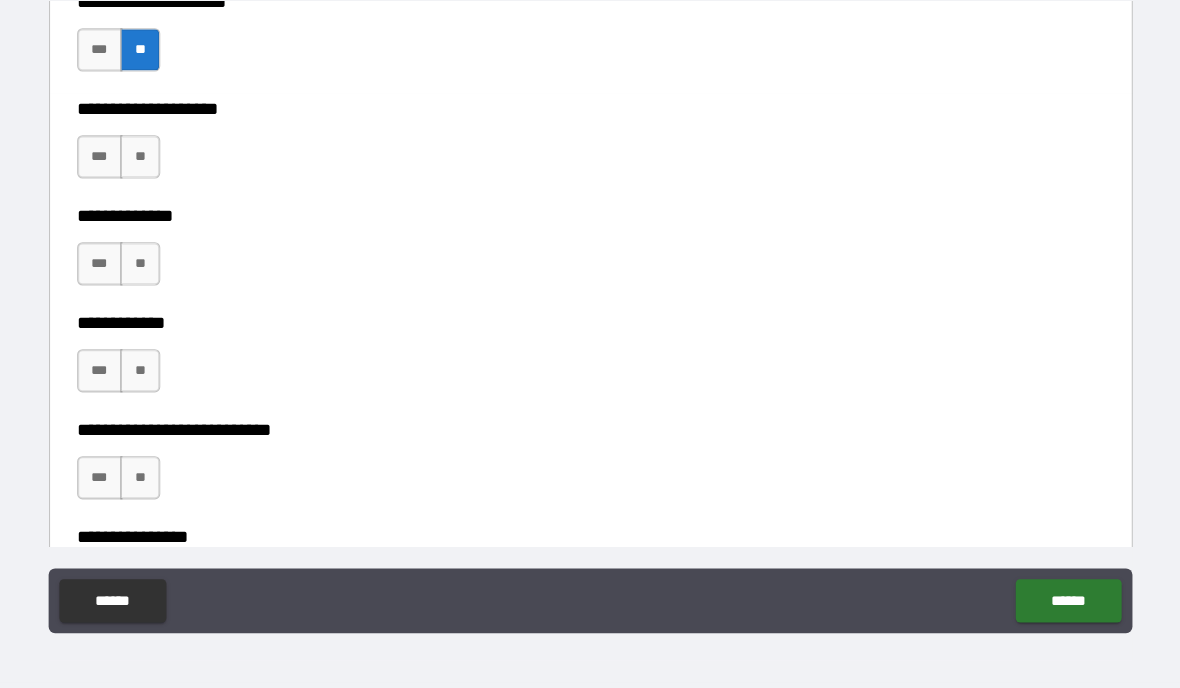 click on "**" at bounding box center (173, 196) 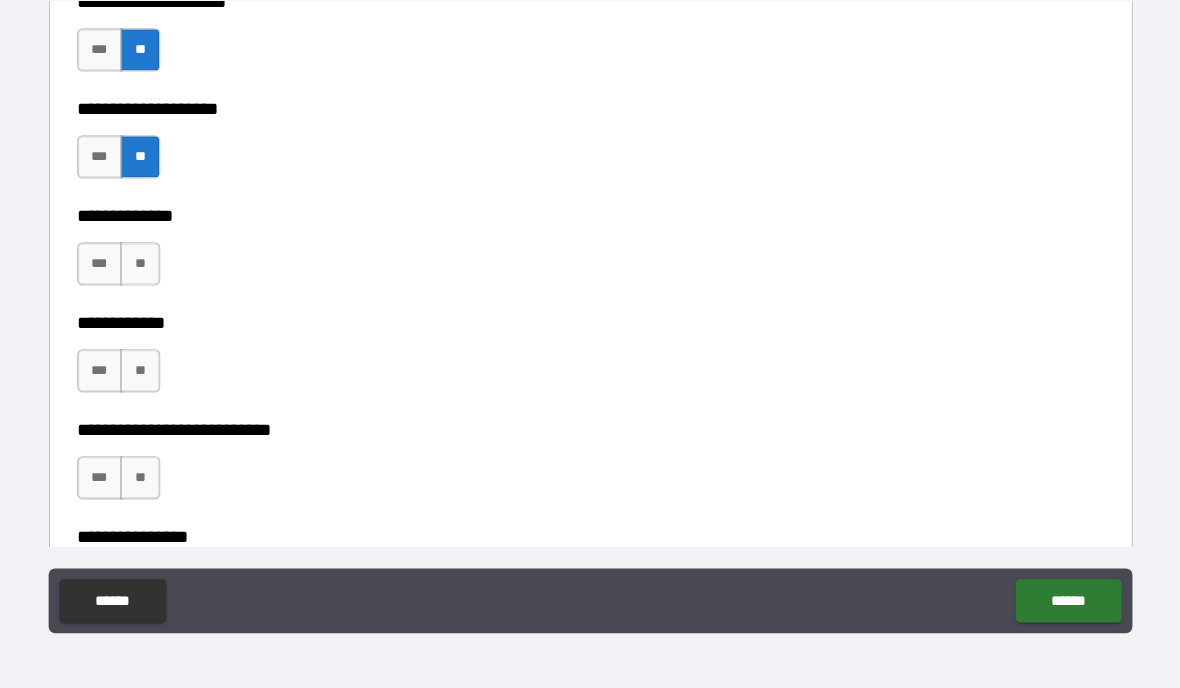 click on "**" at bounding box center [173, 295] 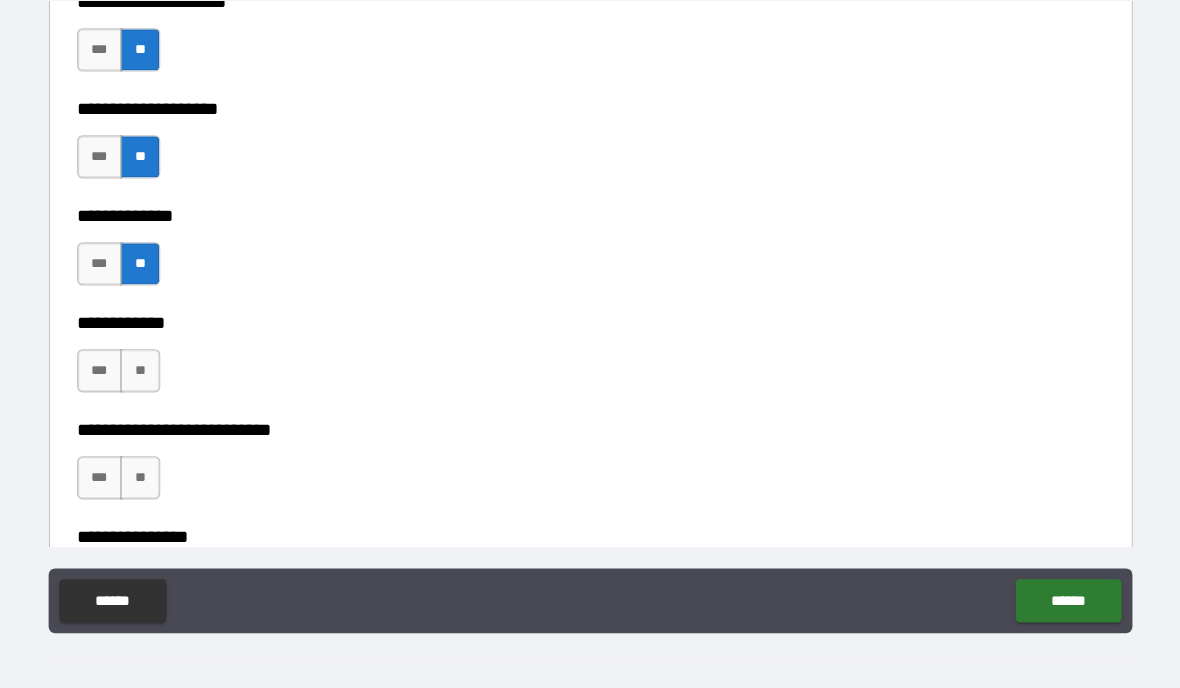 click on "**" at bounding box center [173, 394] 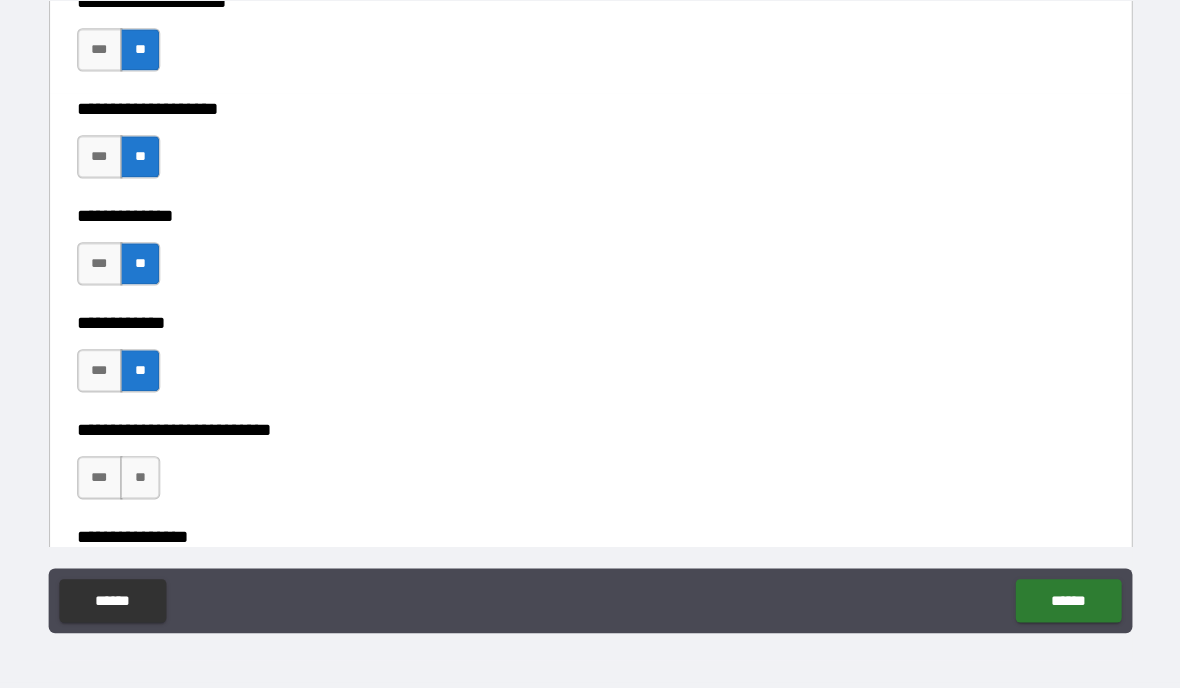 click on "**" at bounding box center (173, 493) 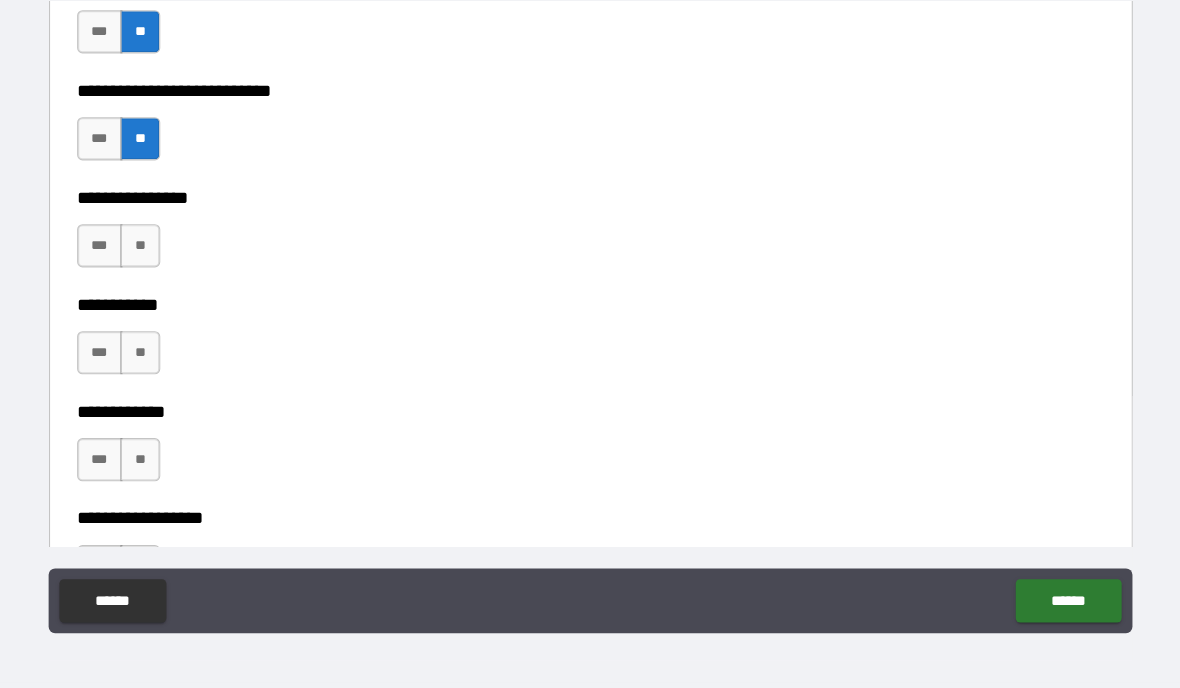 scroll, scrollTop: 5414, scrollLeft: 0, axis: vertical 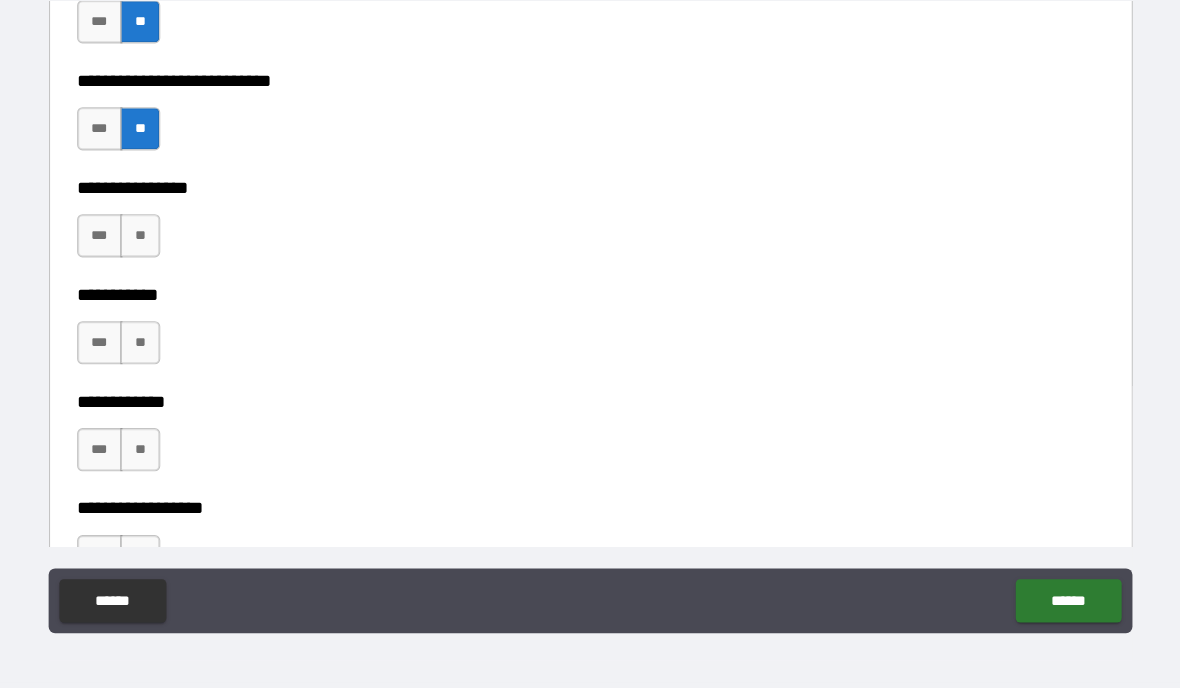click on "**" at bounding box center (173, 269) 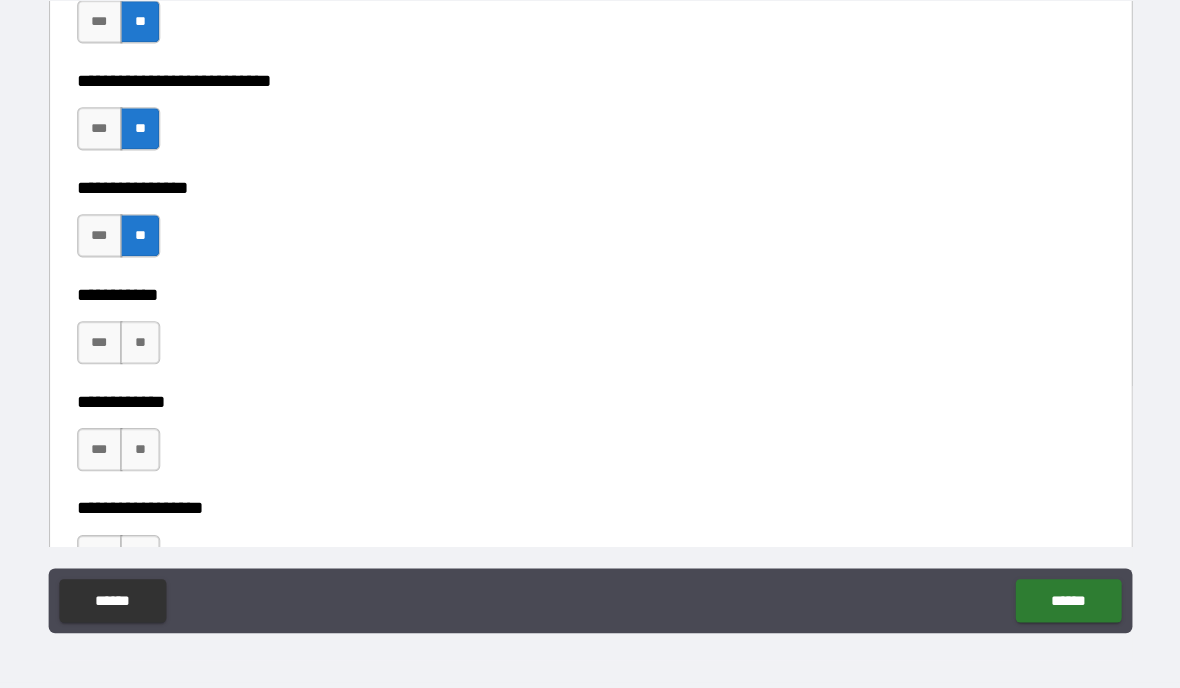 click on "**" at bounding box center (173, 368) 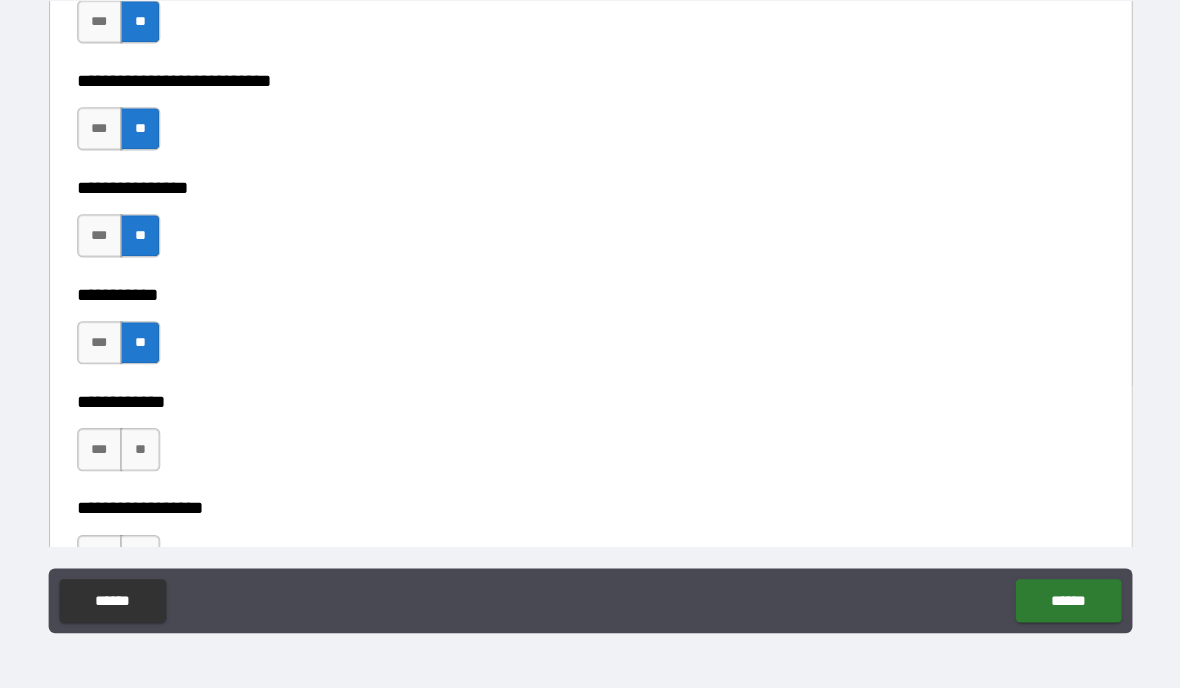click on "**" at bounding box center (173, 467) 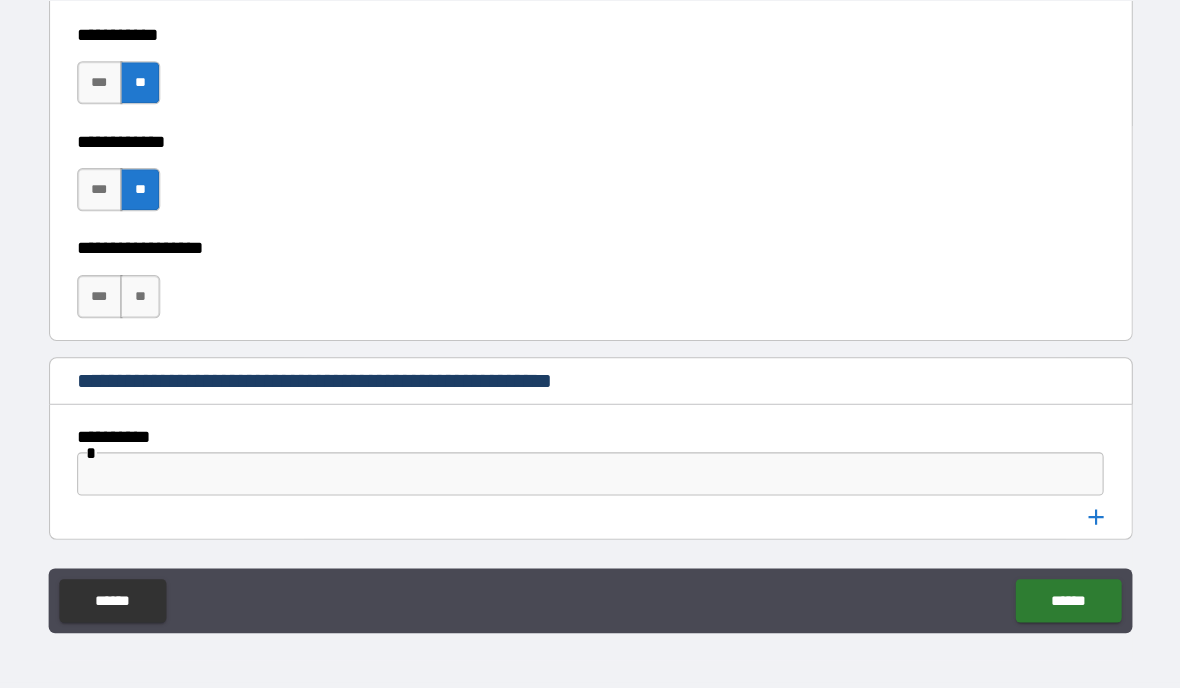 scroll, scrollTop: 5653, scrollLeft: 0, axis: vertical 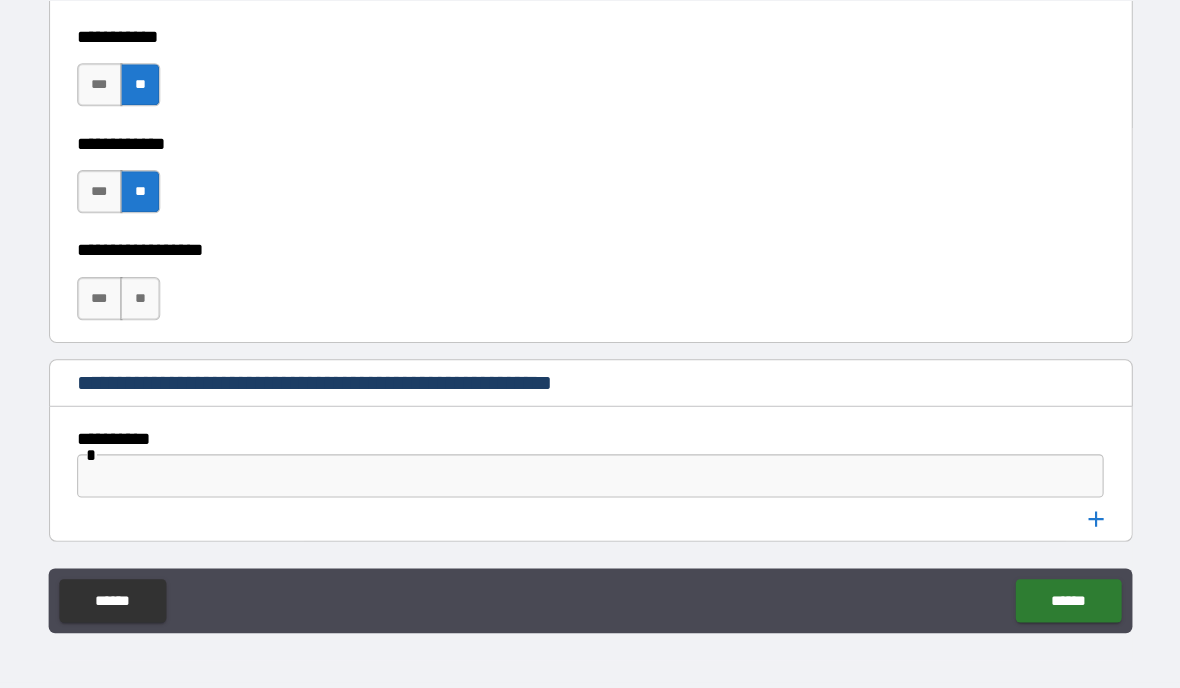 click on "**" at bounding box center (173, 327) 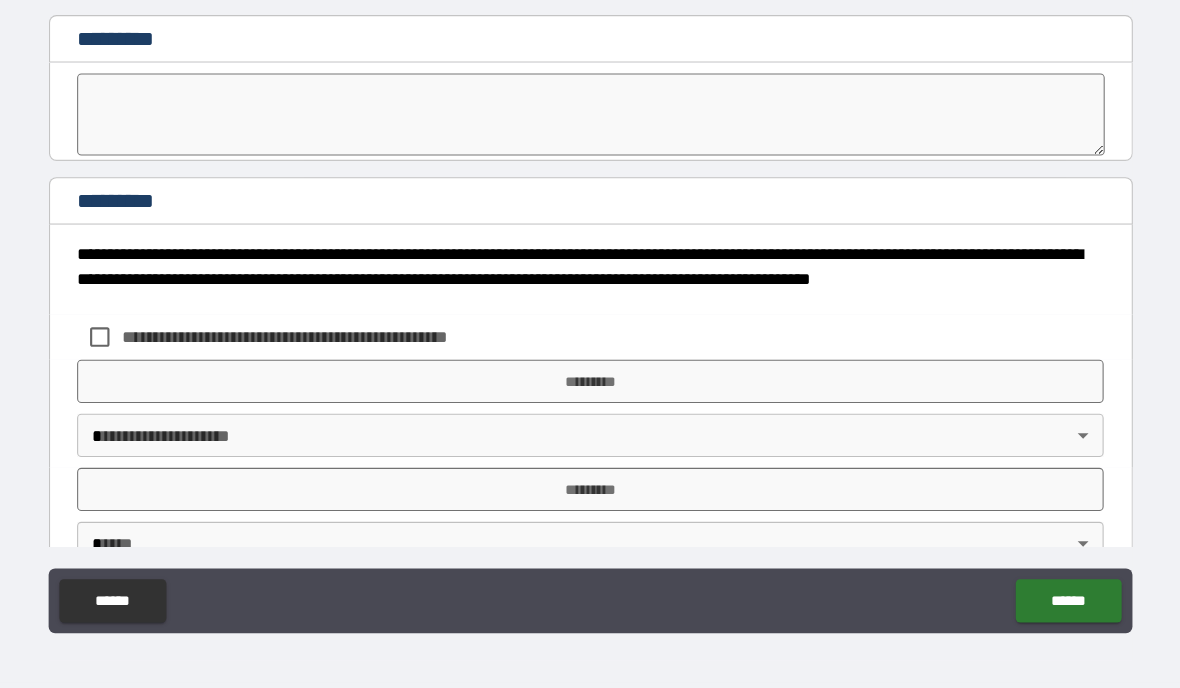scroll, scrollTop: 6175, scrollLeft: 0, axis: vertical 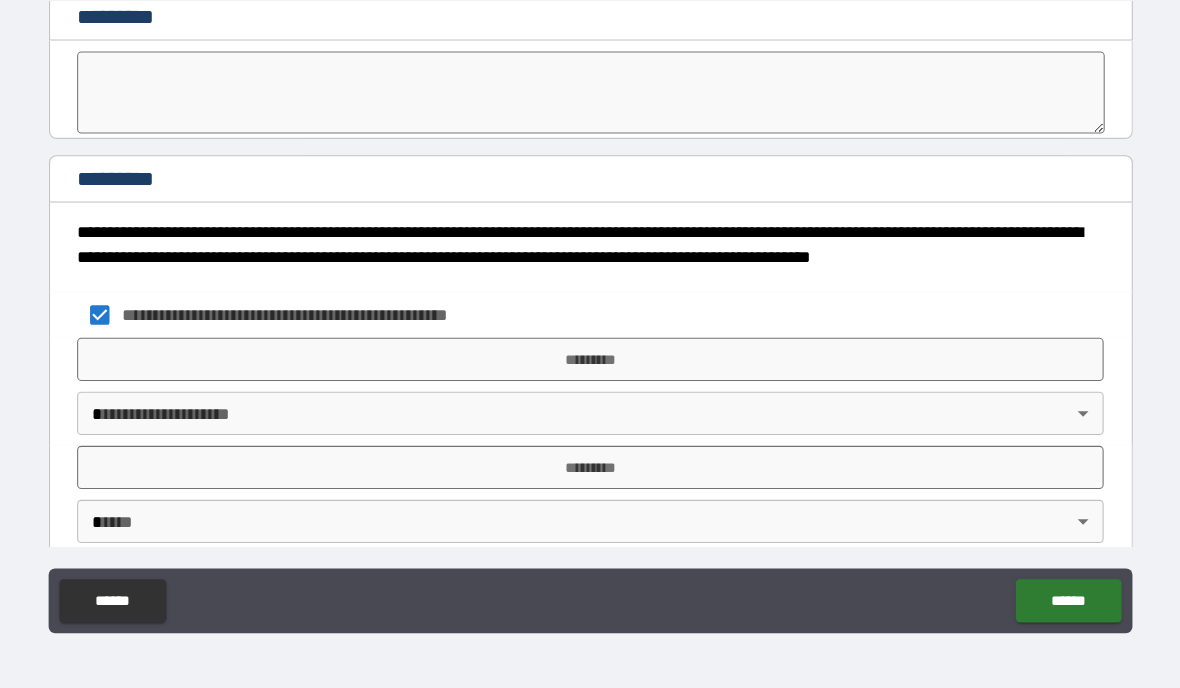 click on "*********" at bounding box center [590, 384] 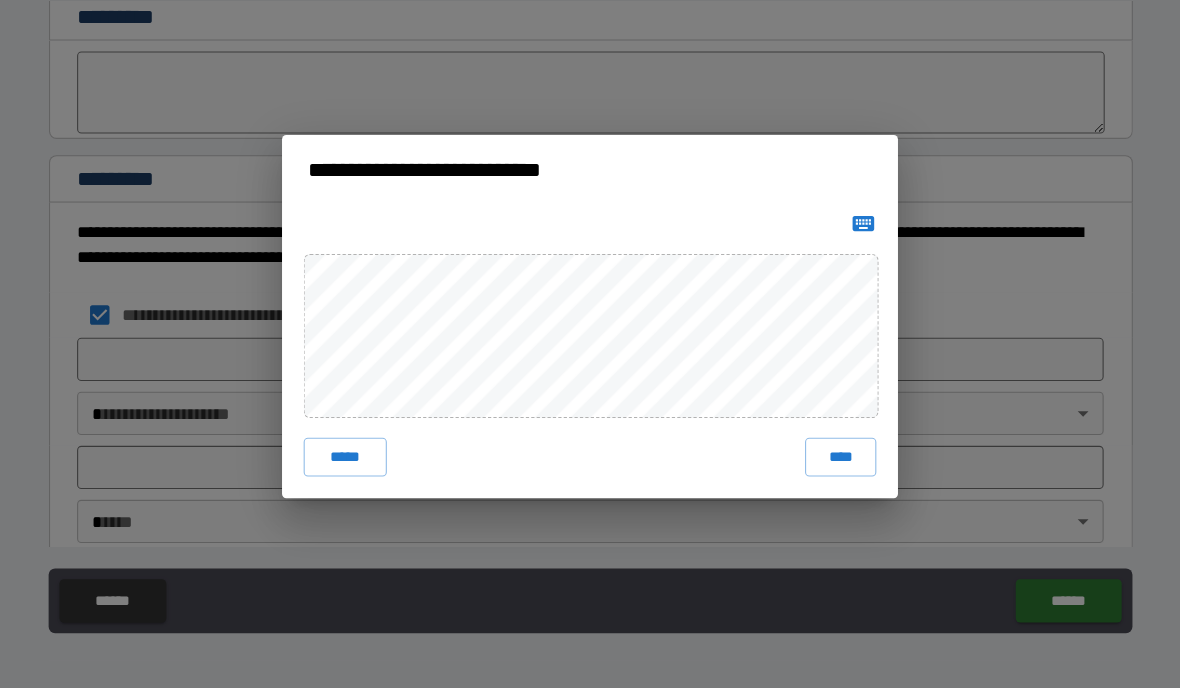 click on "****" at bounding box center (822, 474) 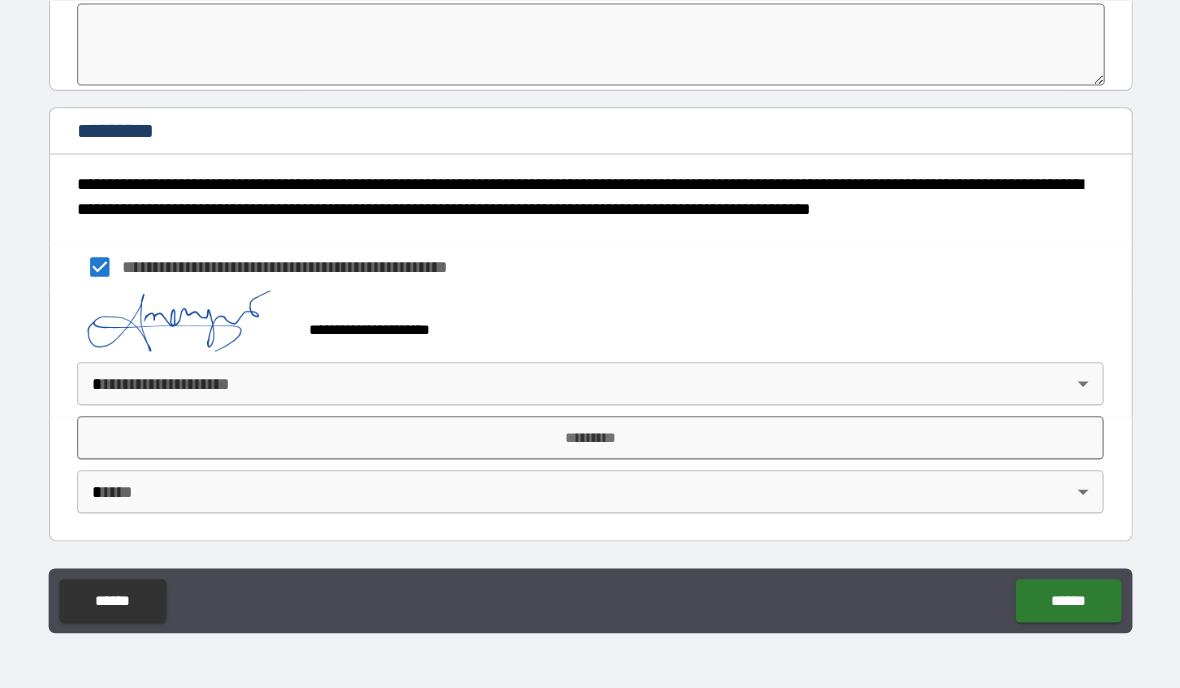 scroll, scrollTop: 6220, scrollLeft: 0, axis: vertical 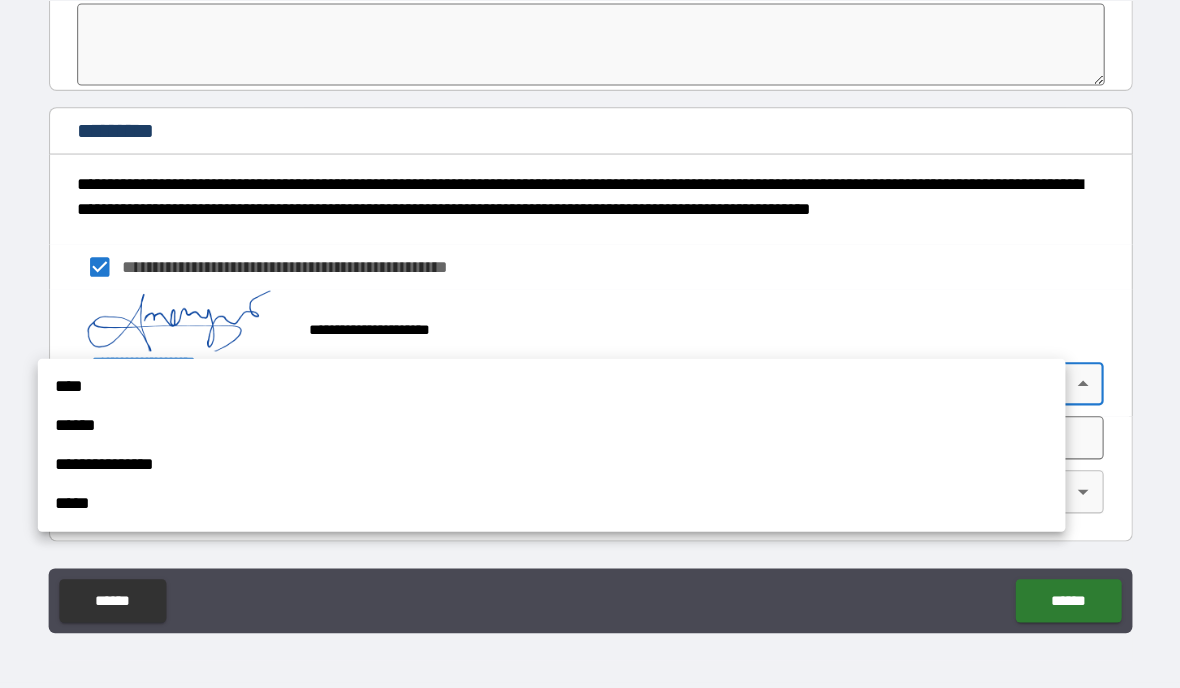 click on "**********" at bounding box center (554, 481) 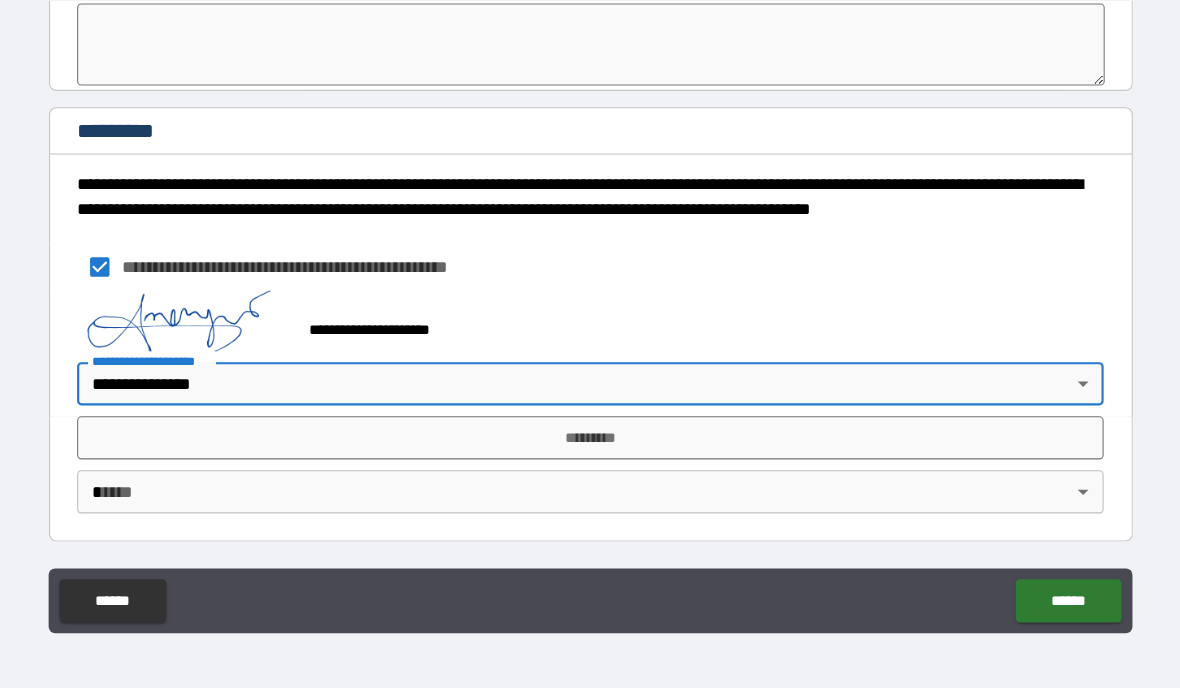 type on "**********" 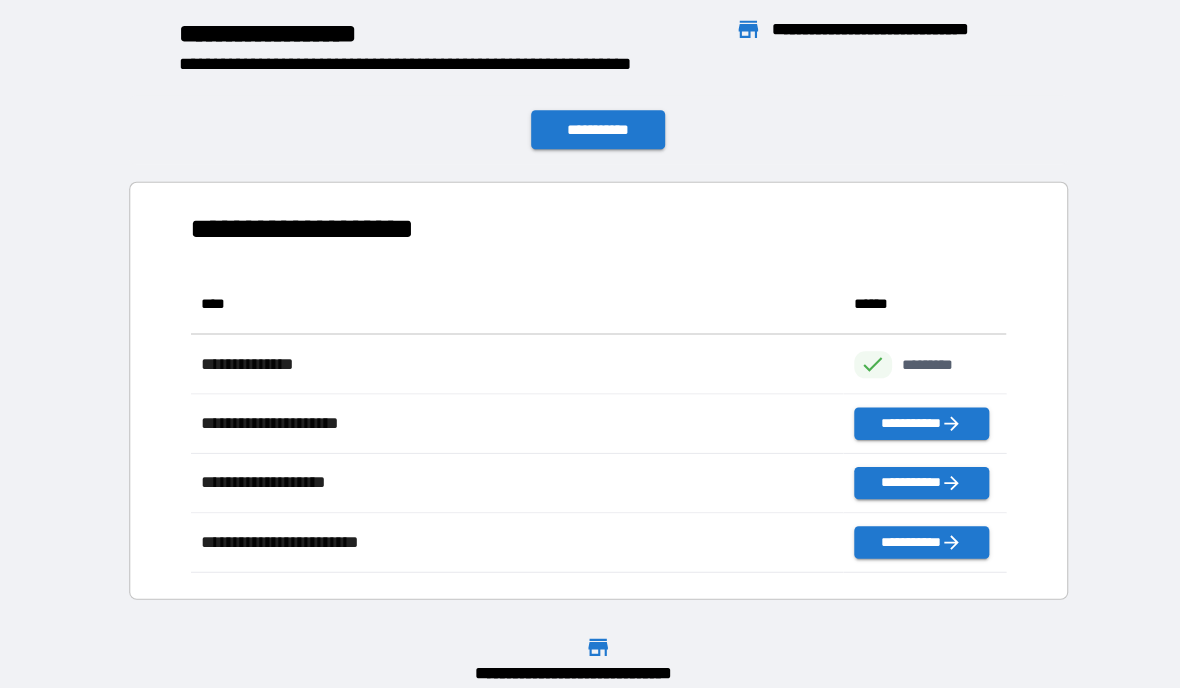 scroll, scrollTop: 1, scrollLeft: 1, axis: both 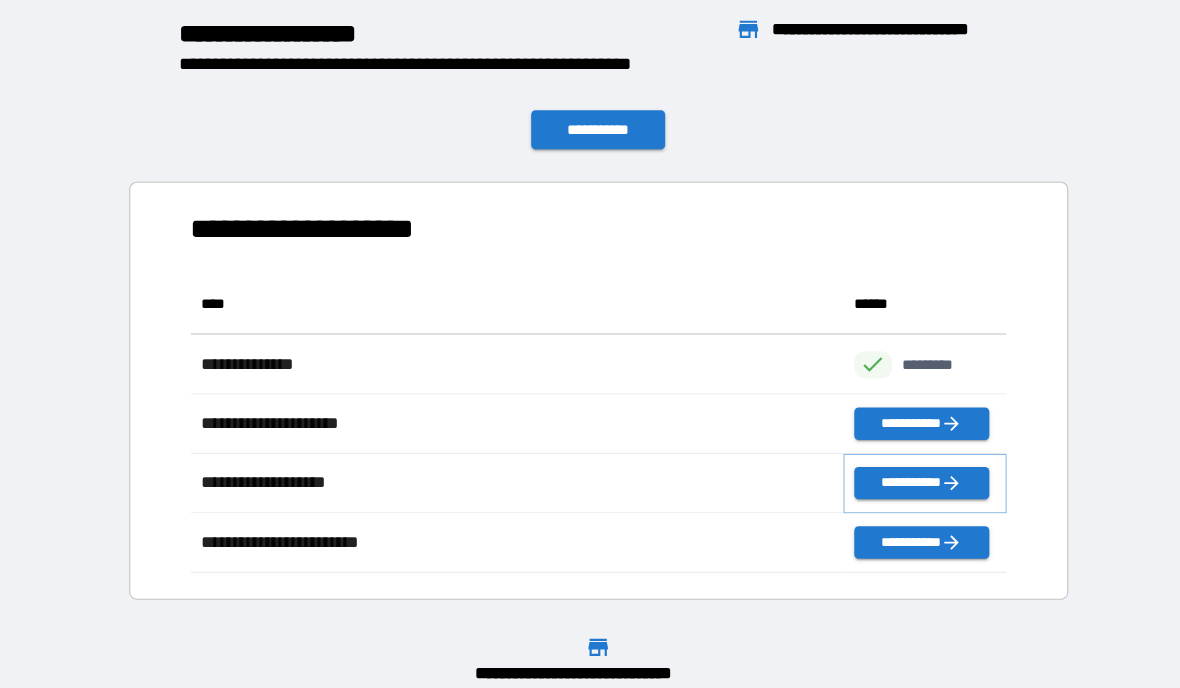click on "**********" at bounding box center [897, 498] 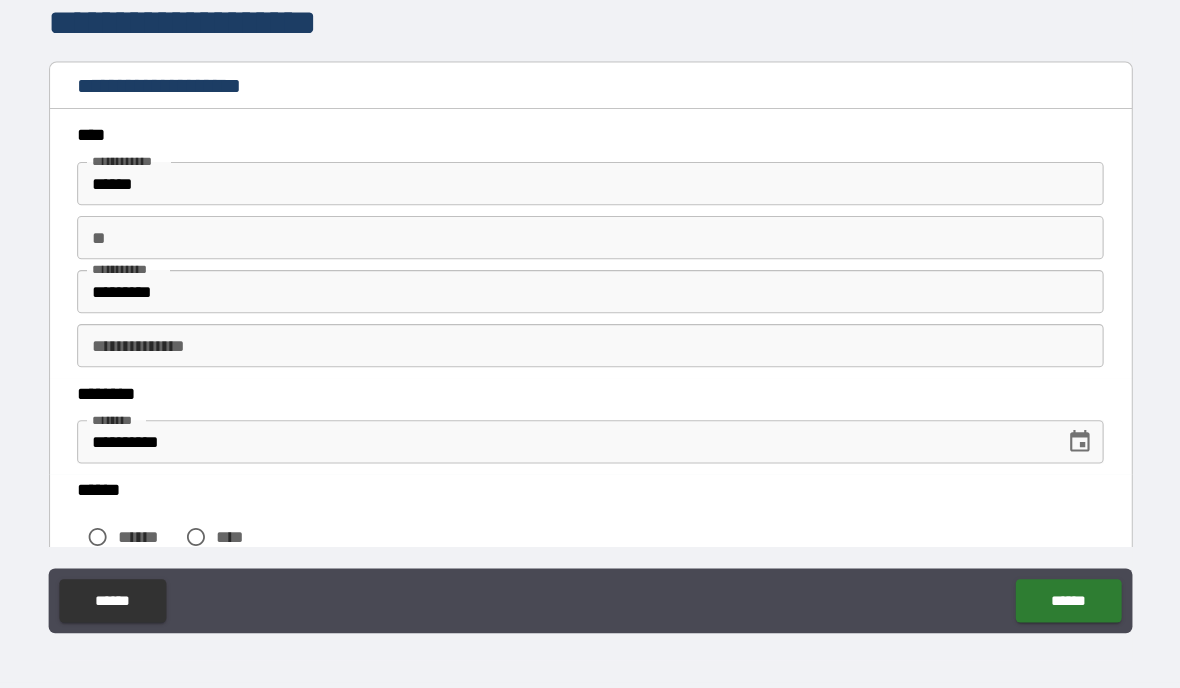 click on "*********" at bounding box center (590, 321) 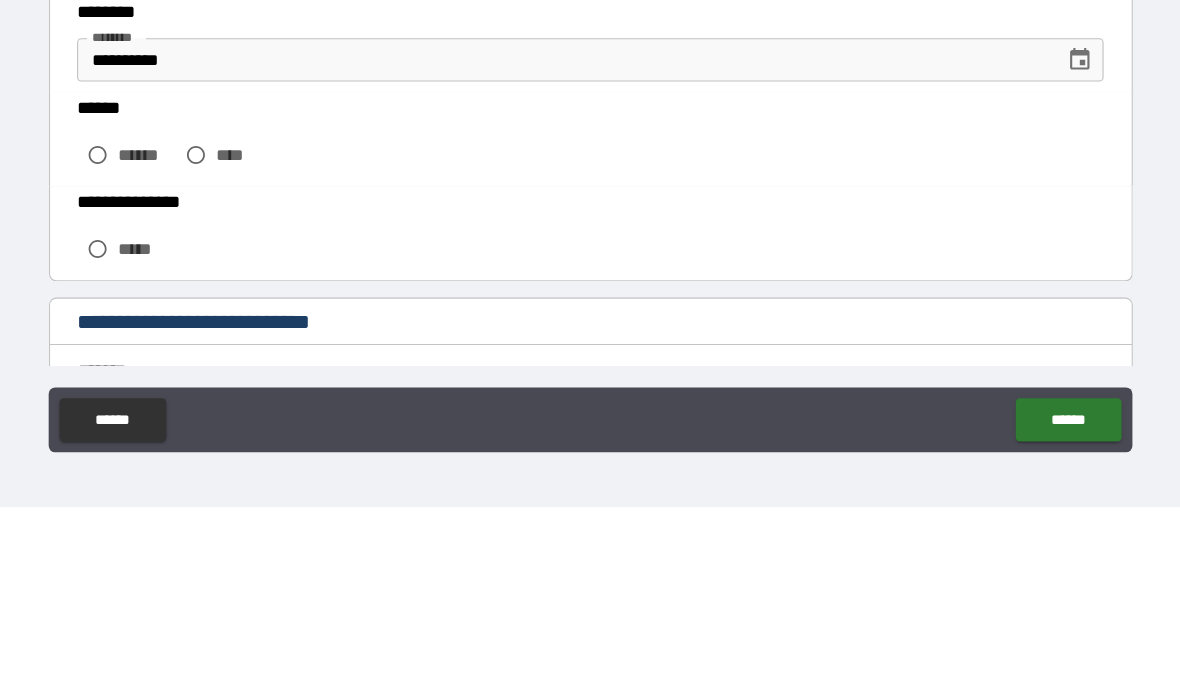 scroll, scrollTop: 182, scrollLeft: 0, axis: vertical 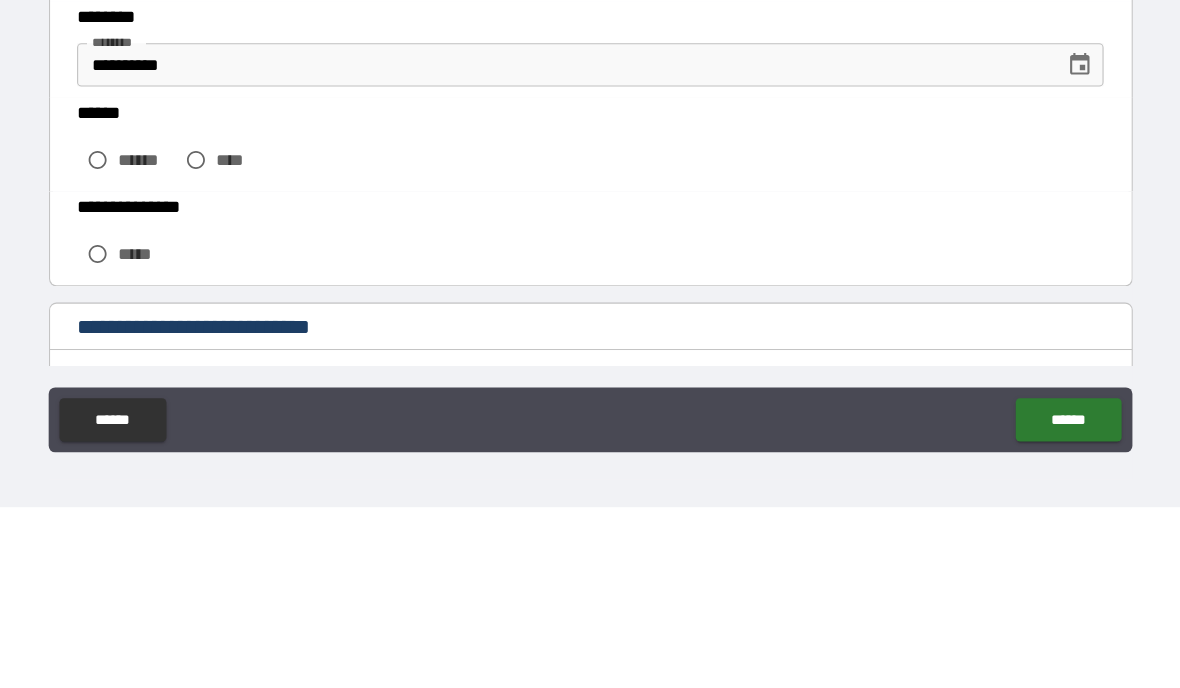 type on "*********" 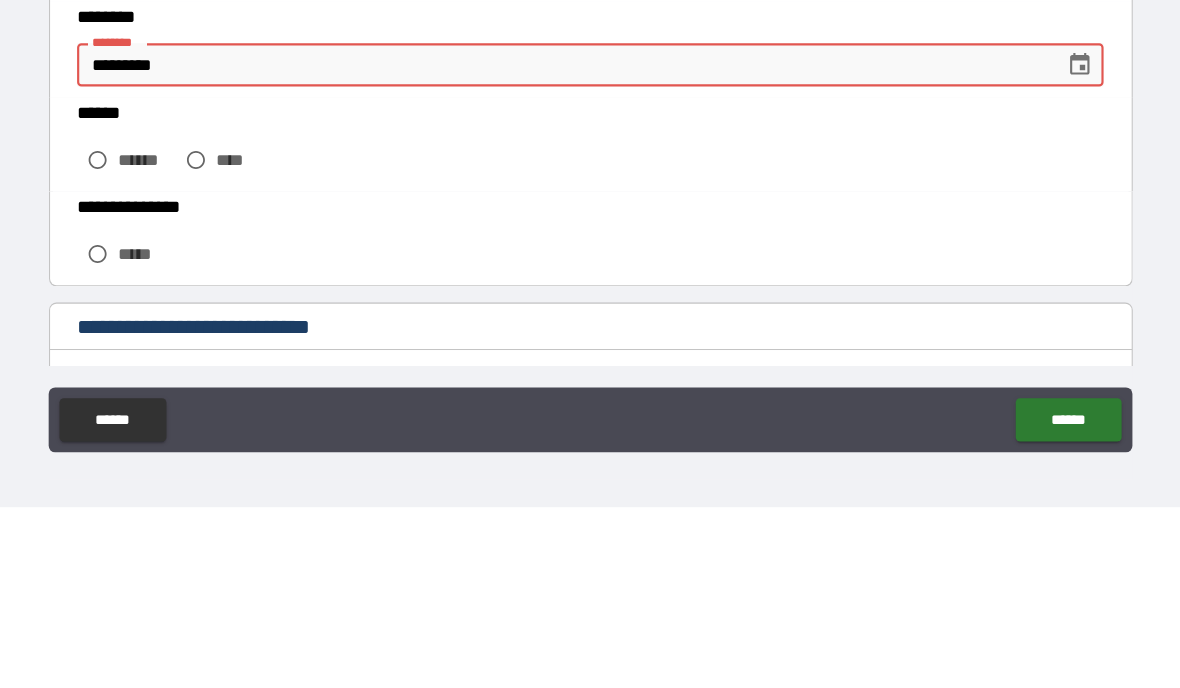 type on "**********" 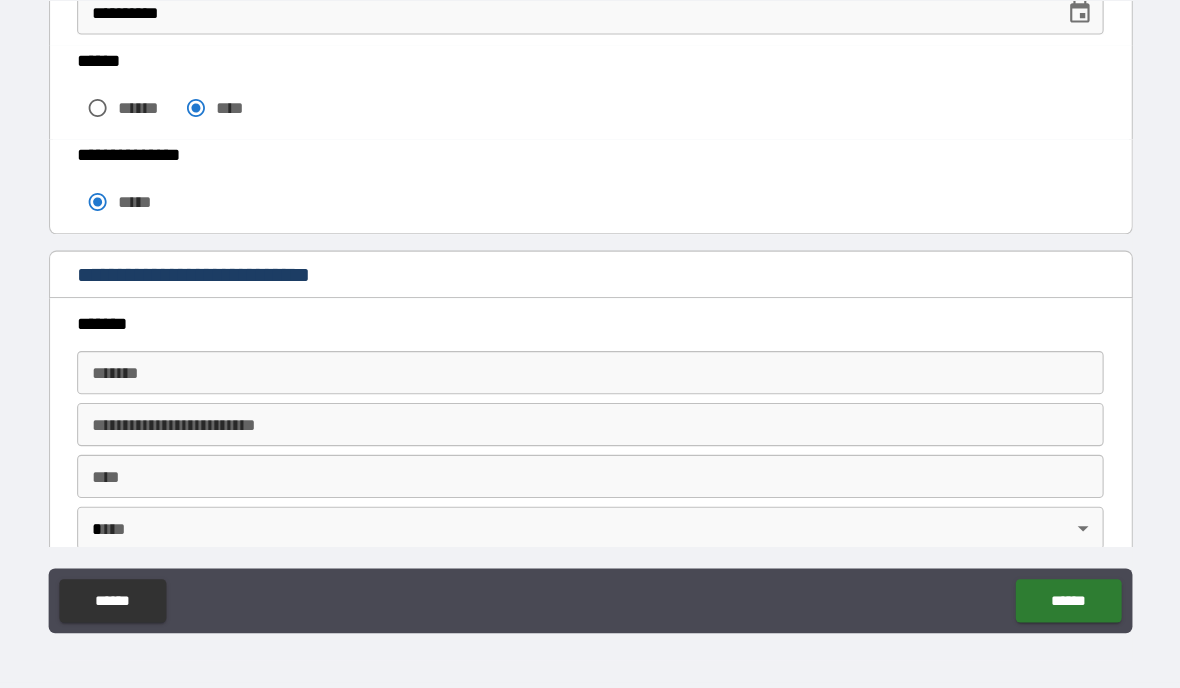 scroll, scrollTop: 415, scrollLeft: 0, axis: vertical 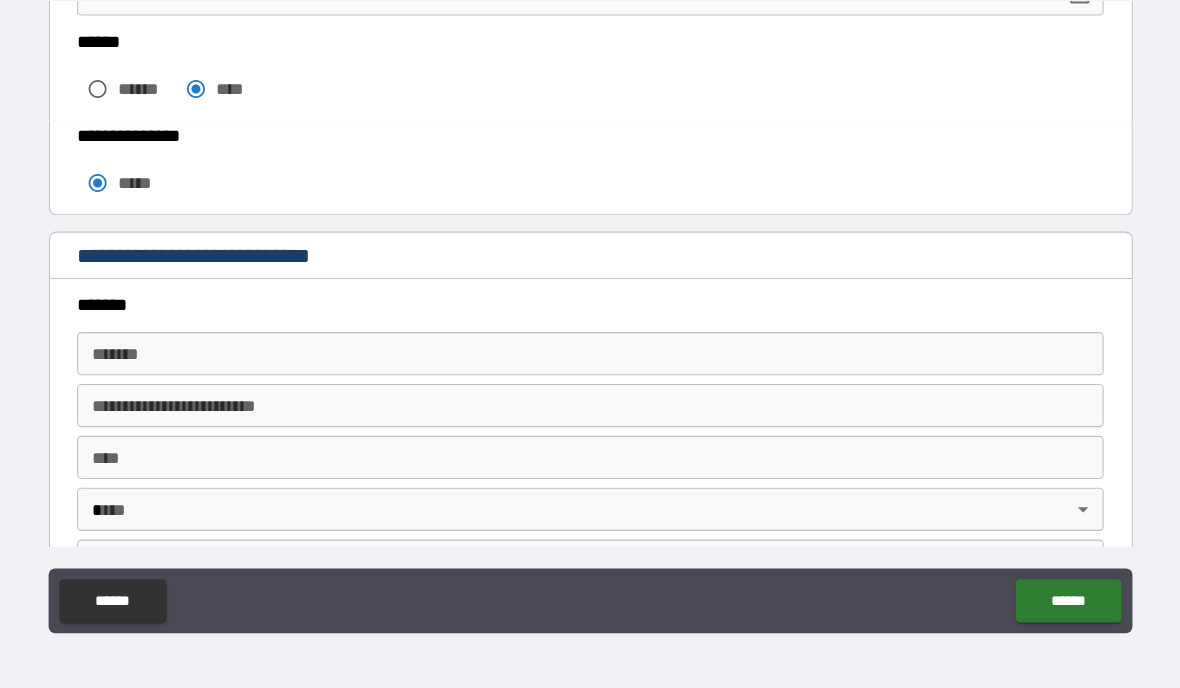 click on "*******" at bounding box center (590, 378) 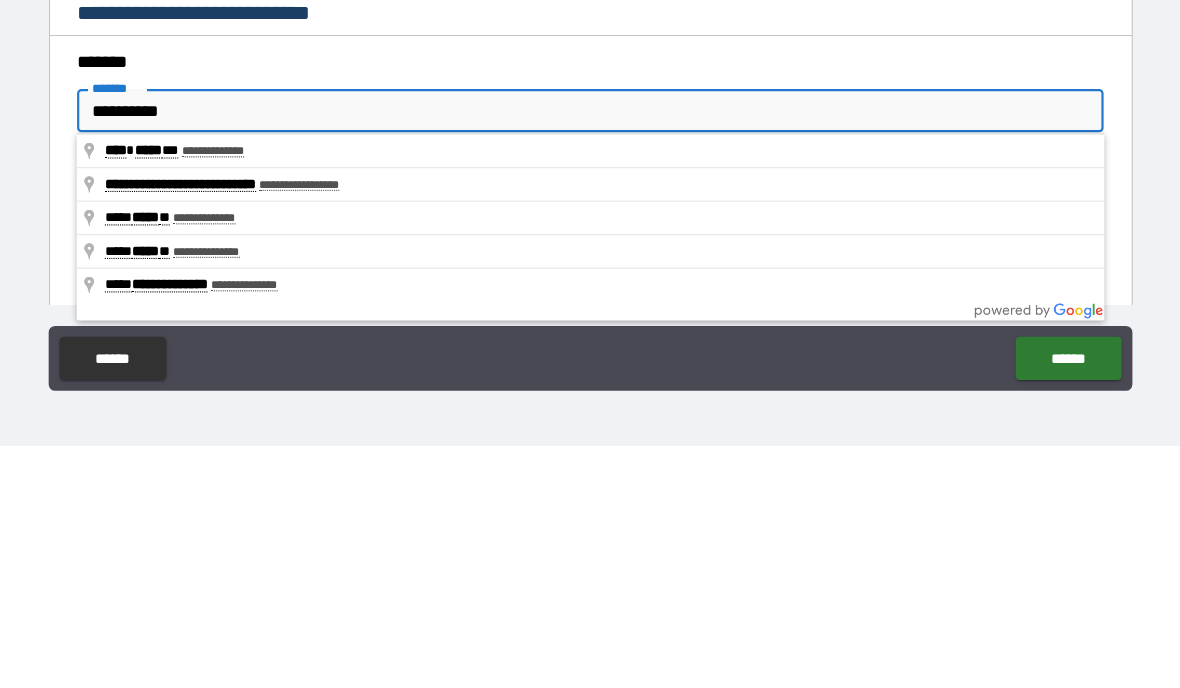 type on "**********" 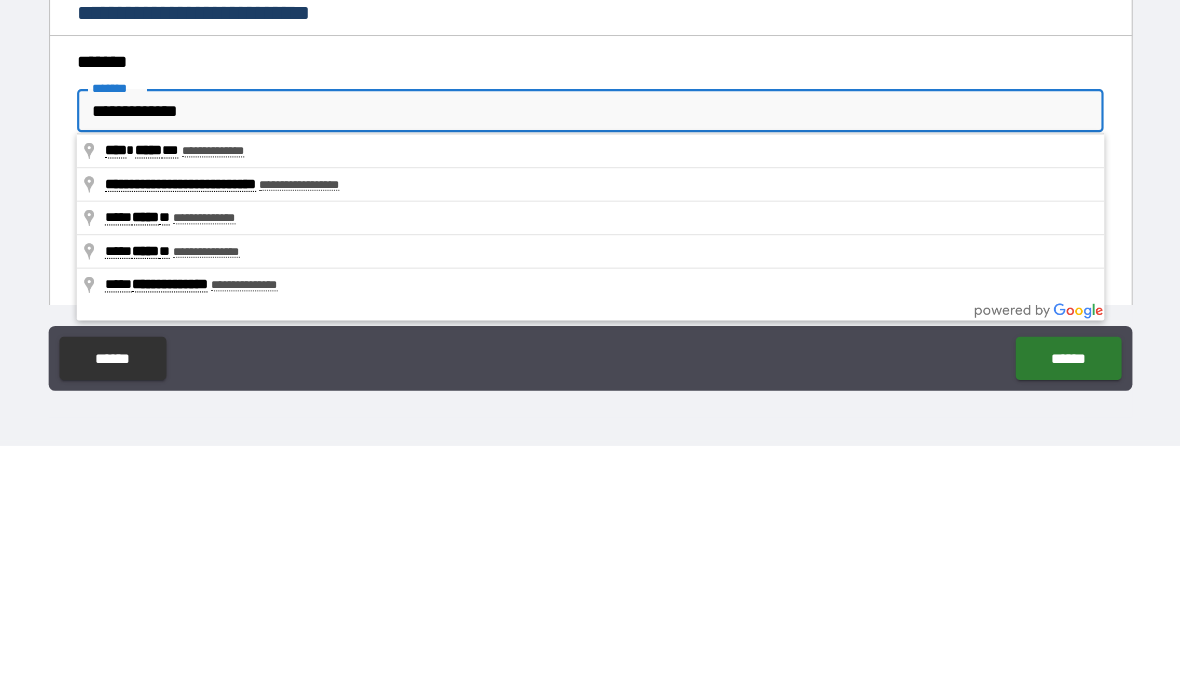 type on "*****" 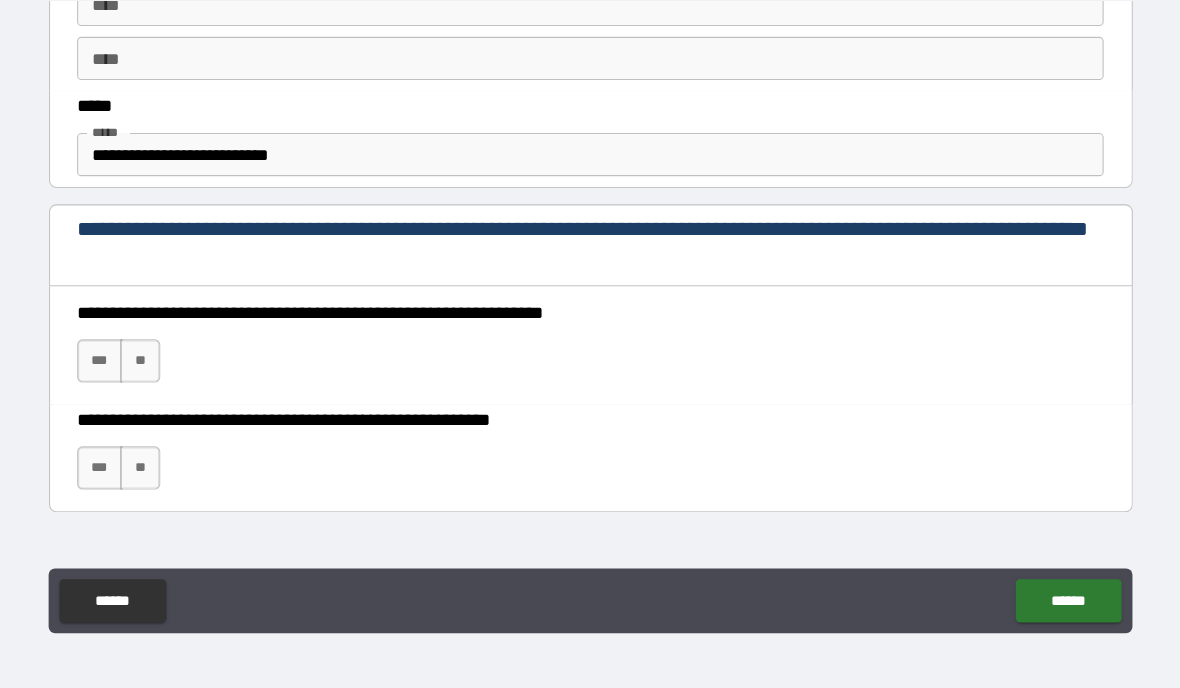 scroll, scrollTop: 1068, scrollLeft: 0, axis: vertical 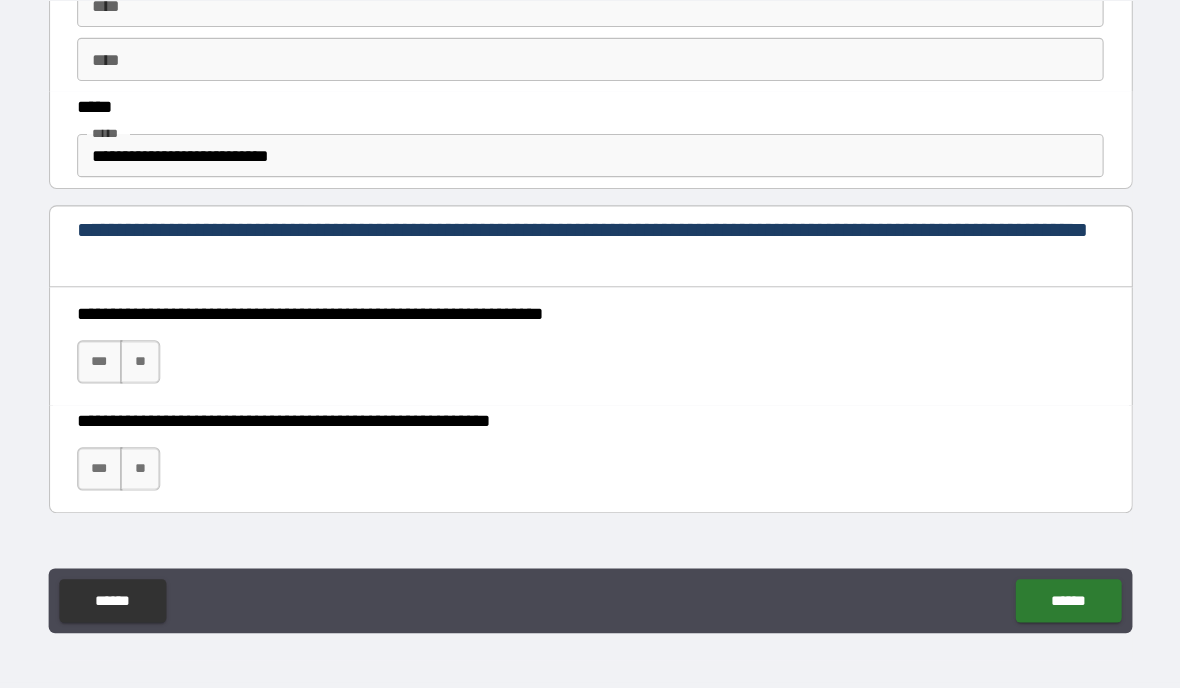 click on "***" at bounding box center (136, 386) 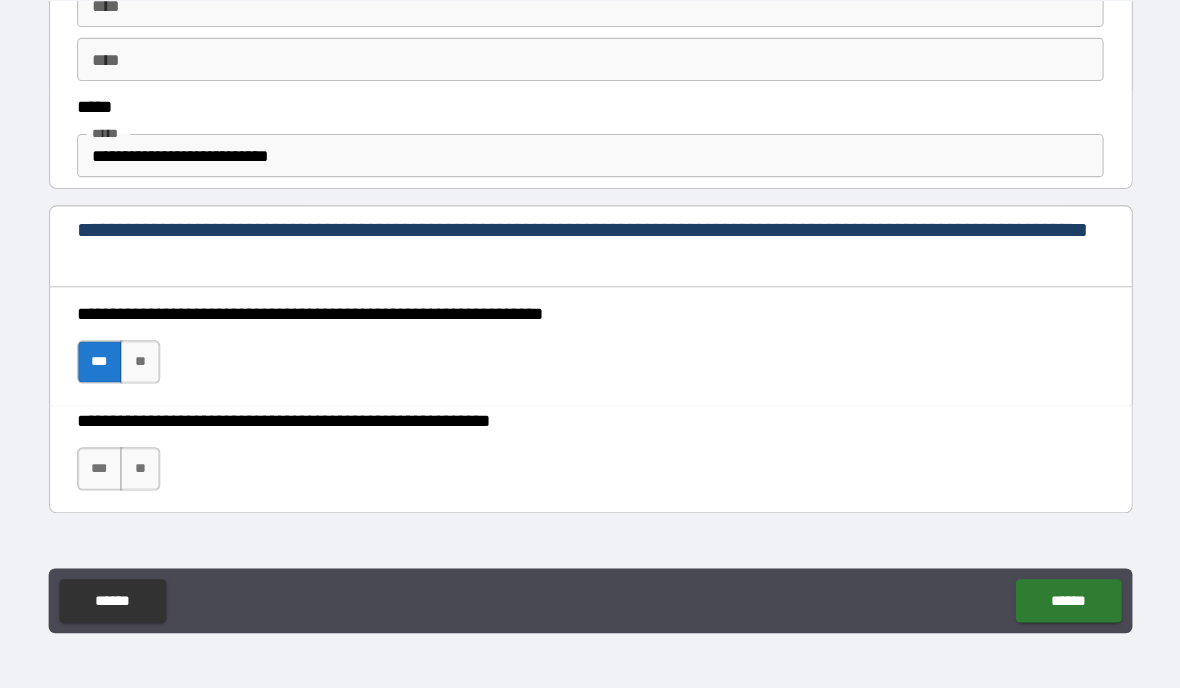 click on "***" at bounding box center [136, 485] 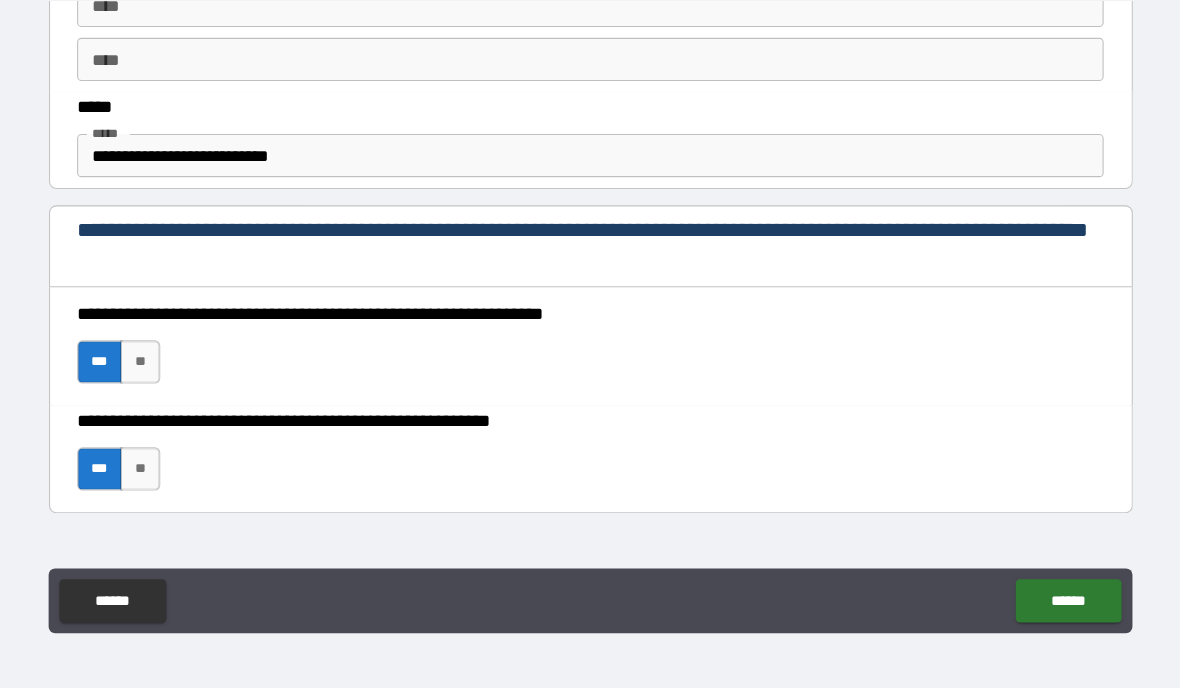 click on "******" at bounding box center (1032, 607) 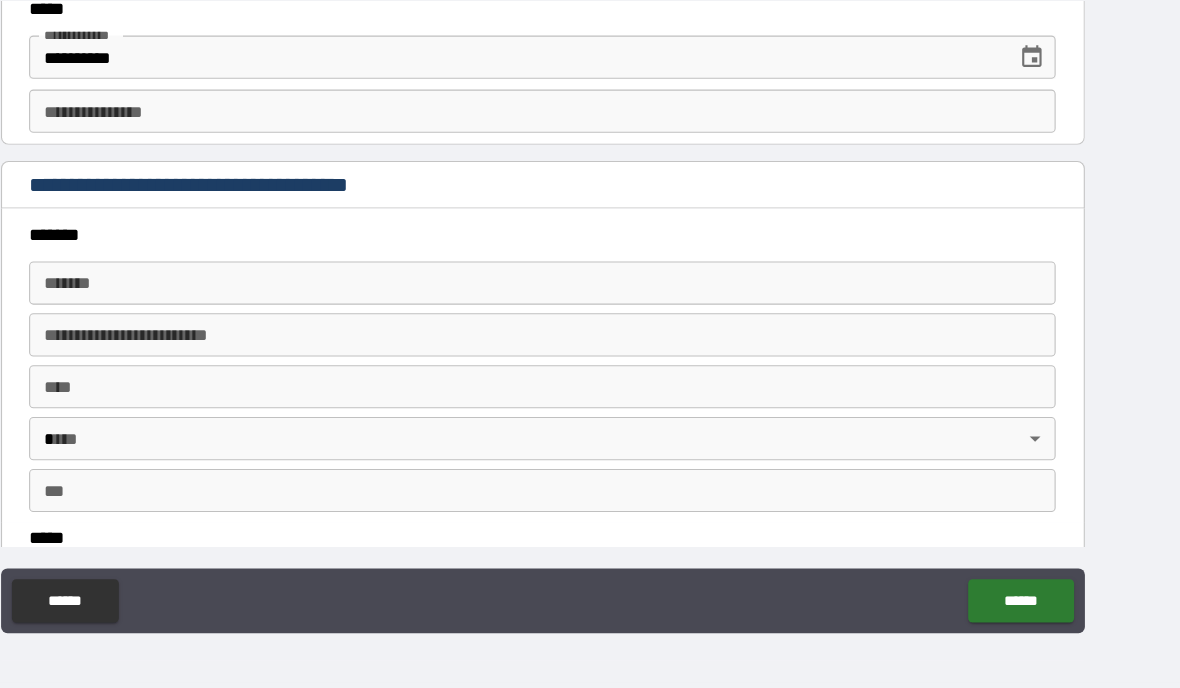 scroll, scrollTop: 2060, scrollLeft: 0, axis: vertical 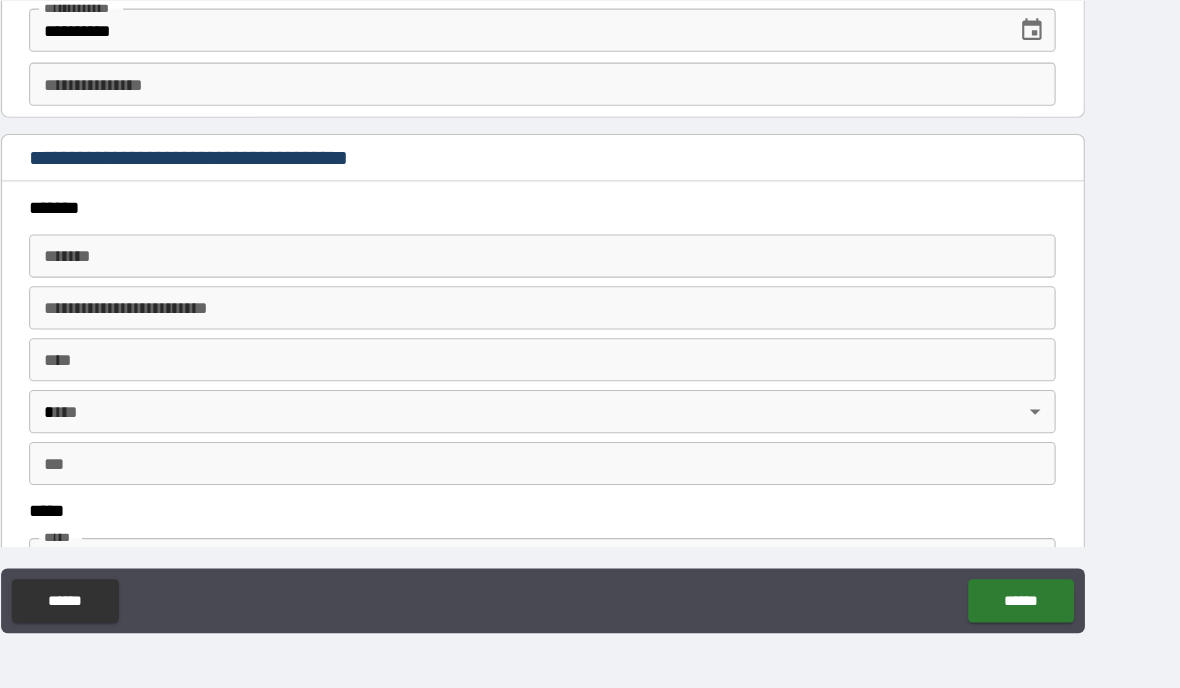 click on "*******" at bounding box center [590, 243] 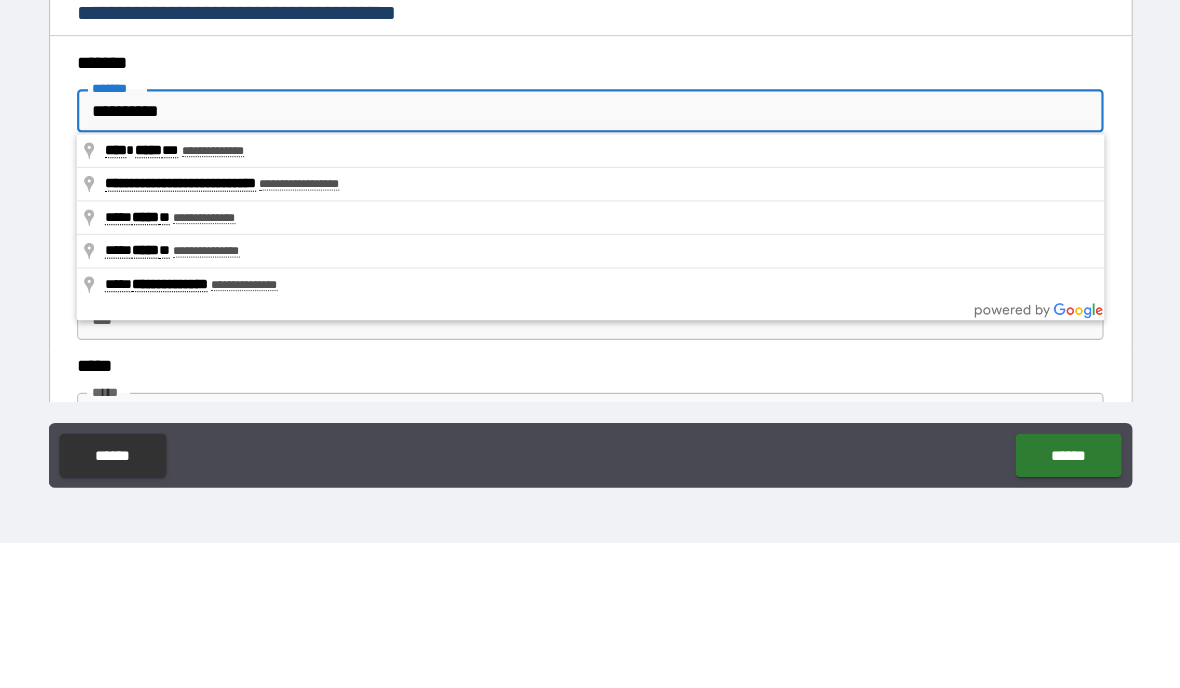 type on "**********" 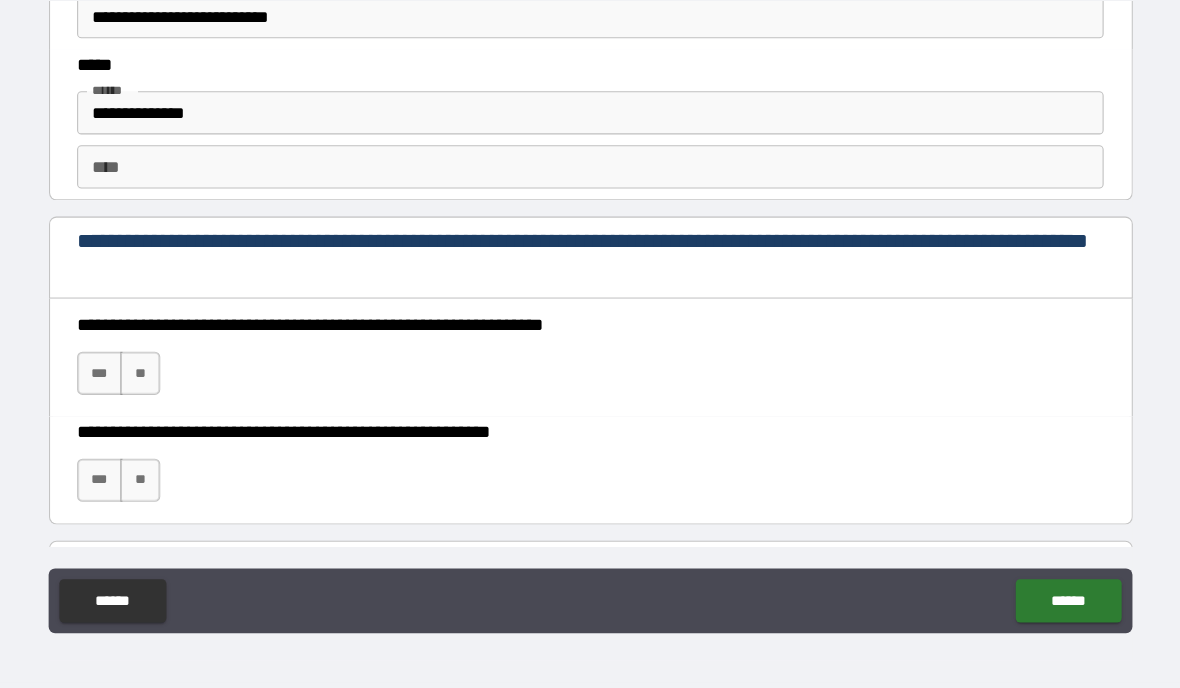 scroll, scrollTop: 2564, scrollLeft: 0, axis: vertical 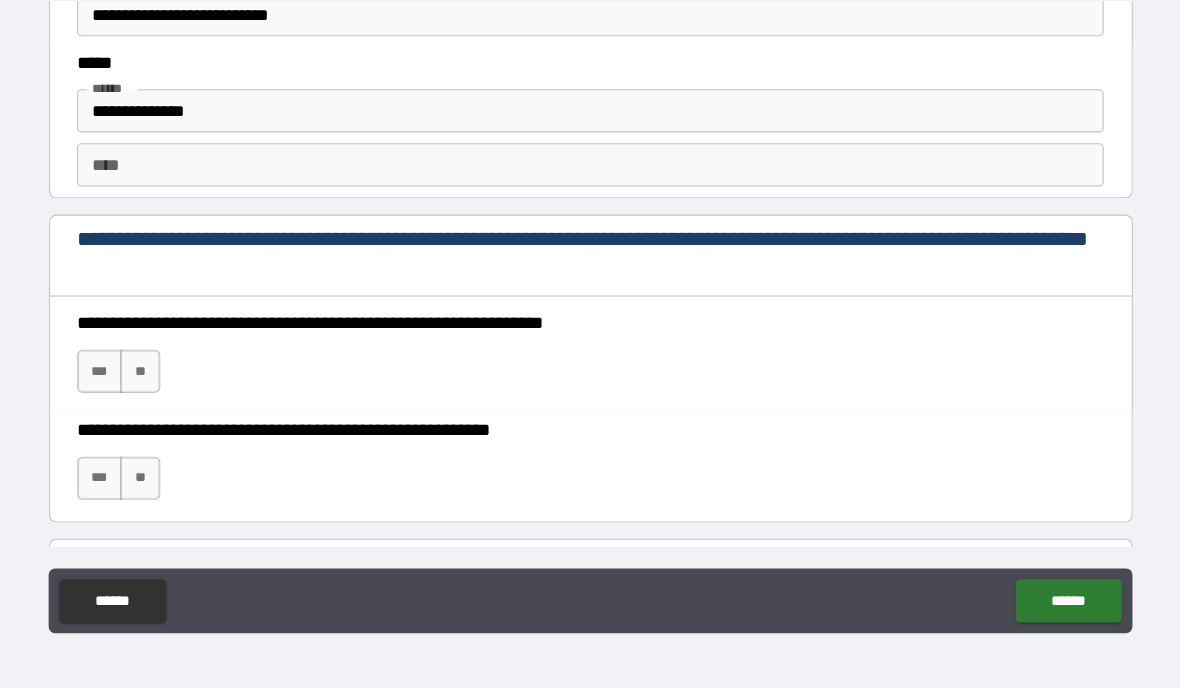 click on "***" at bounding box center [136, 395] 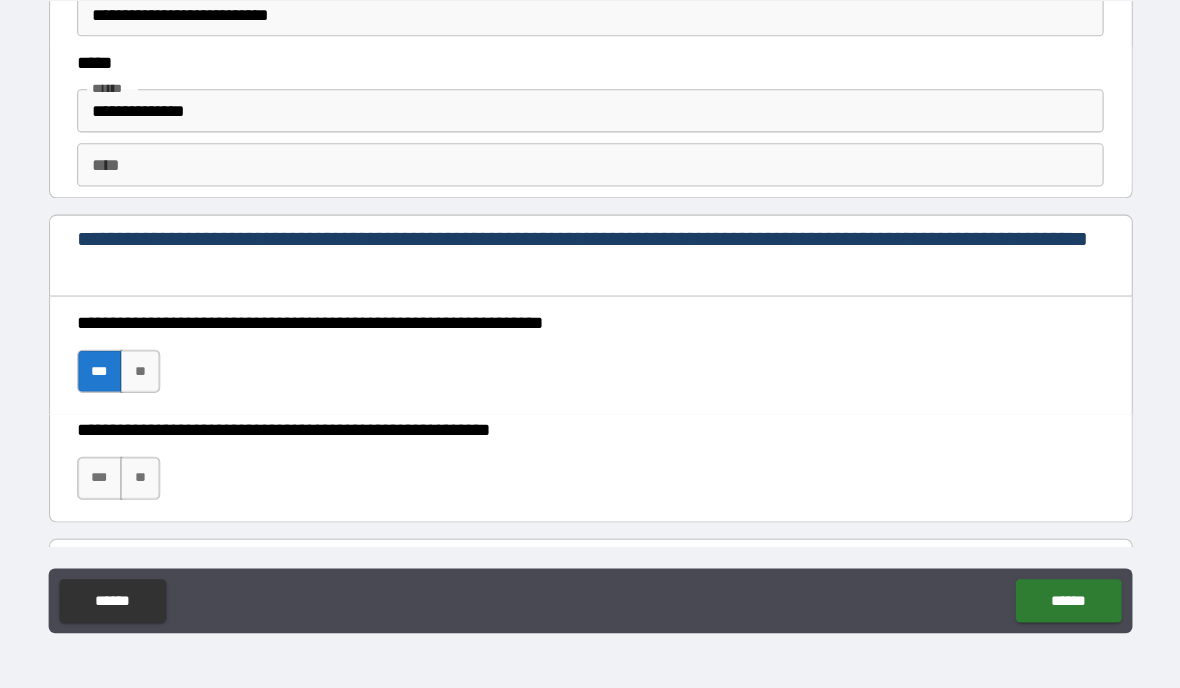 click on "***" at bounding box center [136, 494] 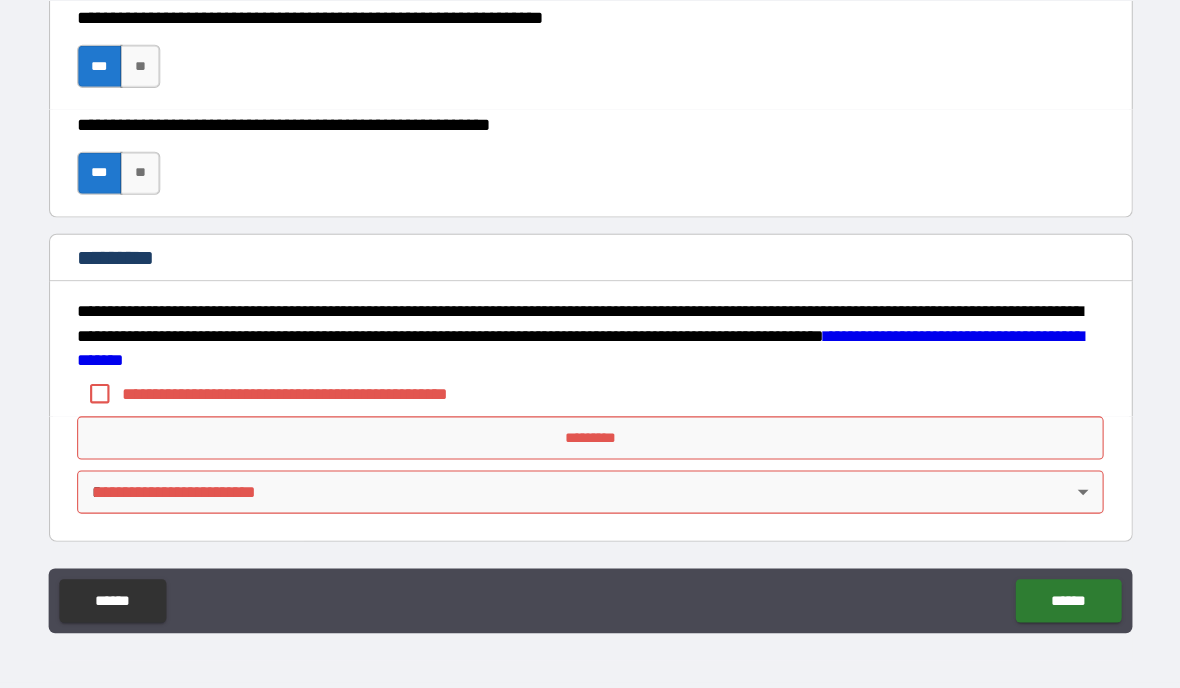 scroll, scrollTop: 2847, scrollLeft: 0, axis: vertical 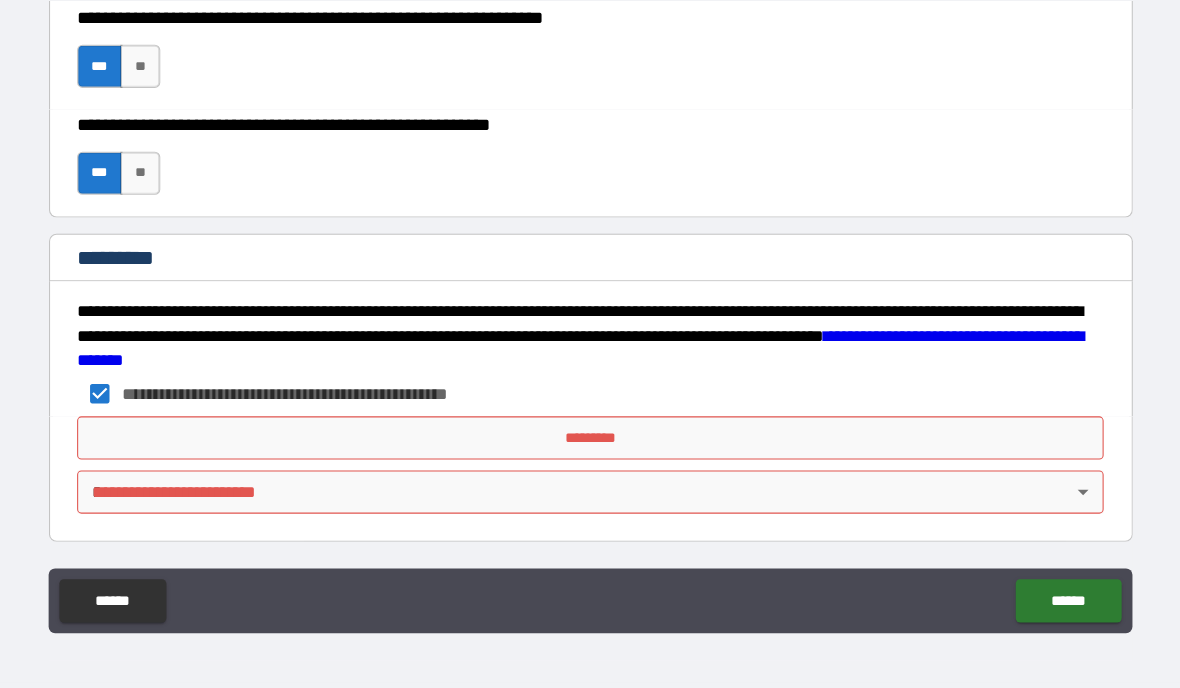 click on "*********" at bounding box center [590, 456] 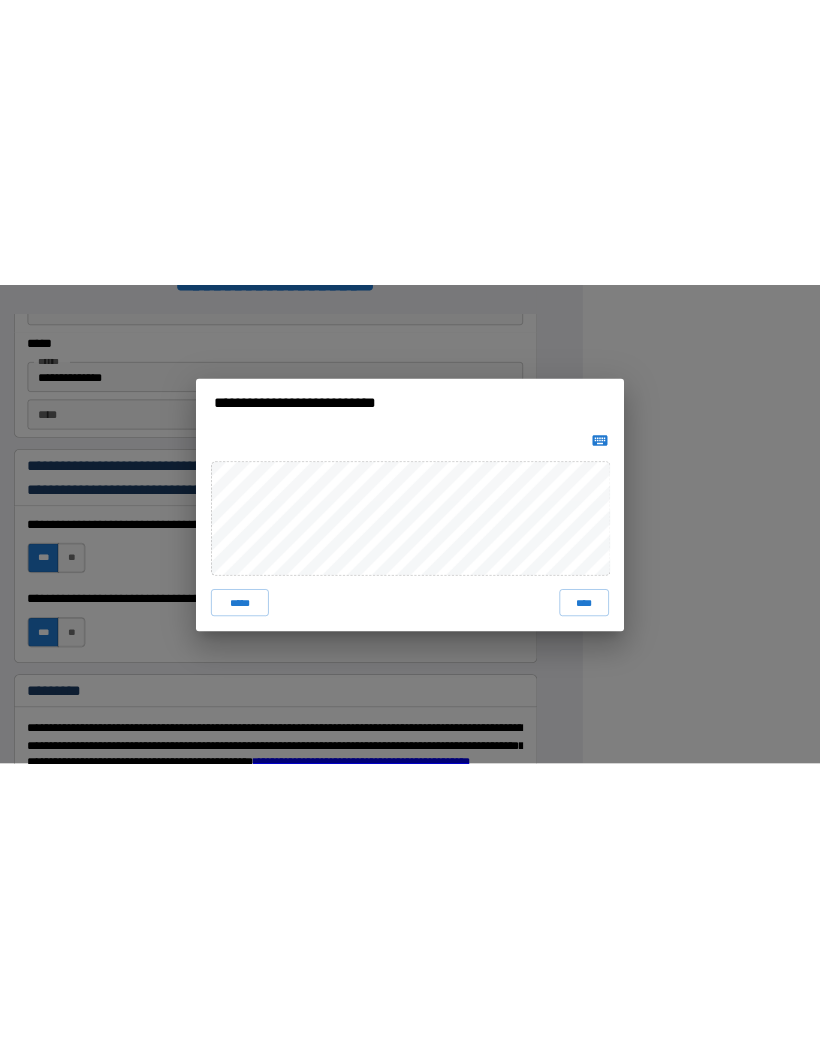 scroll, scrollTop: 2593, scrollLeft: 0, axis: vertical 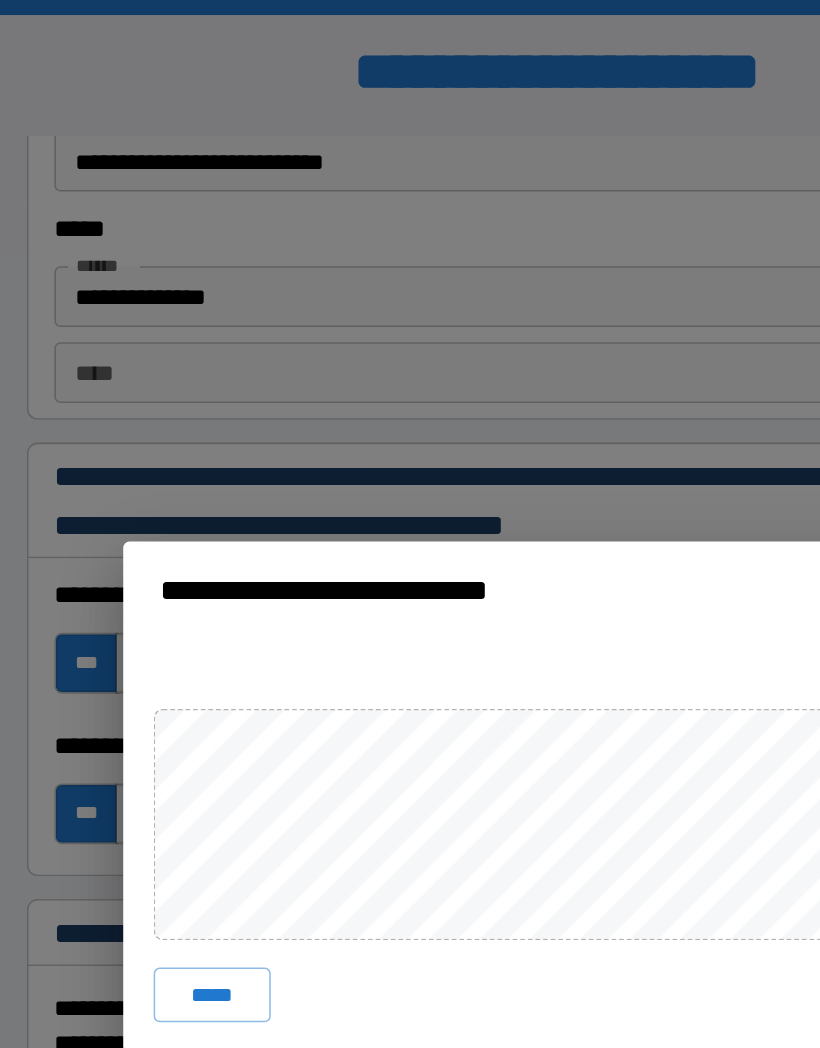click on "***** ****" at bounding box center (410, 556) 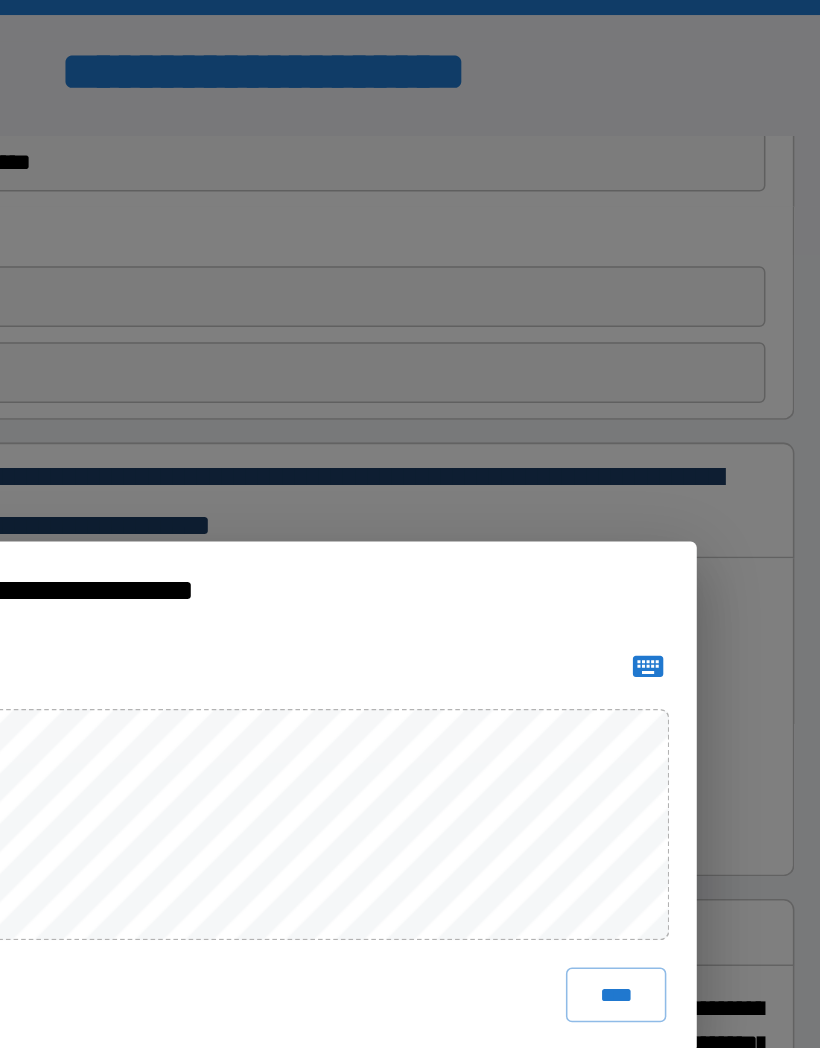 click on "****" at bounding box center (642, 654) 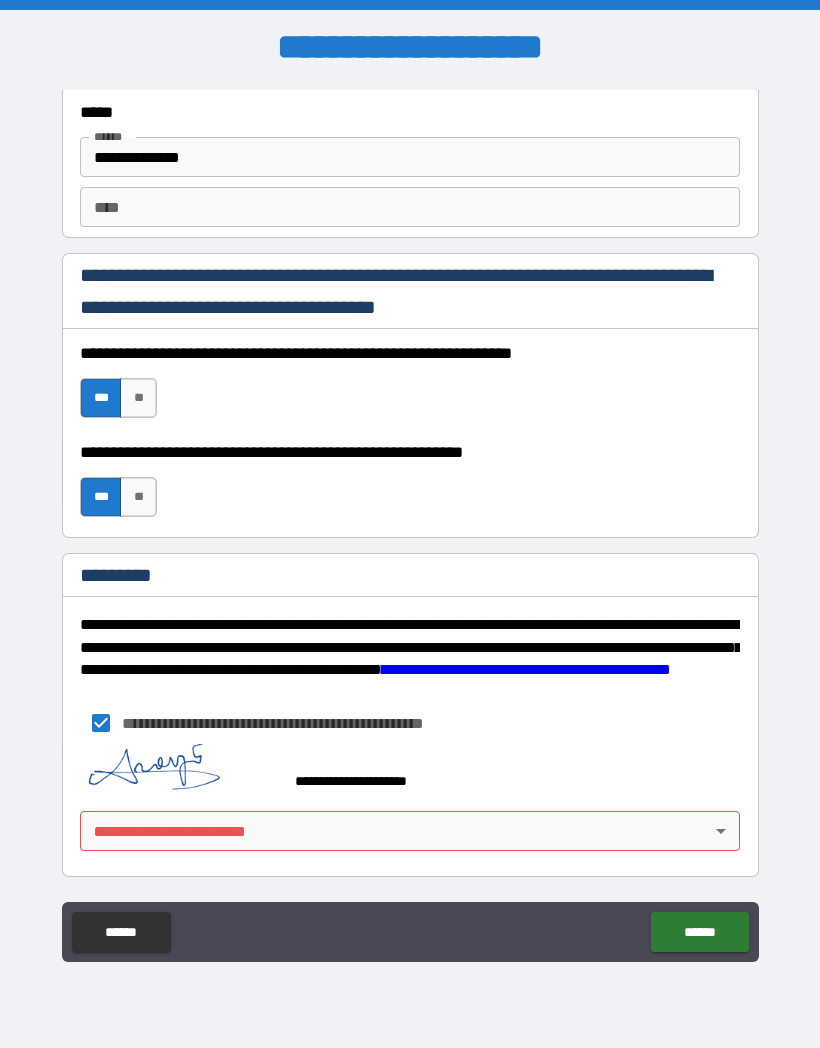 scroll, scrollTop: 2631, scrollLeft: 0, axis: vertical 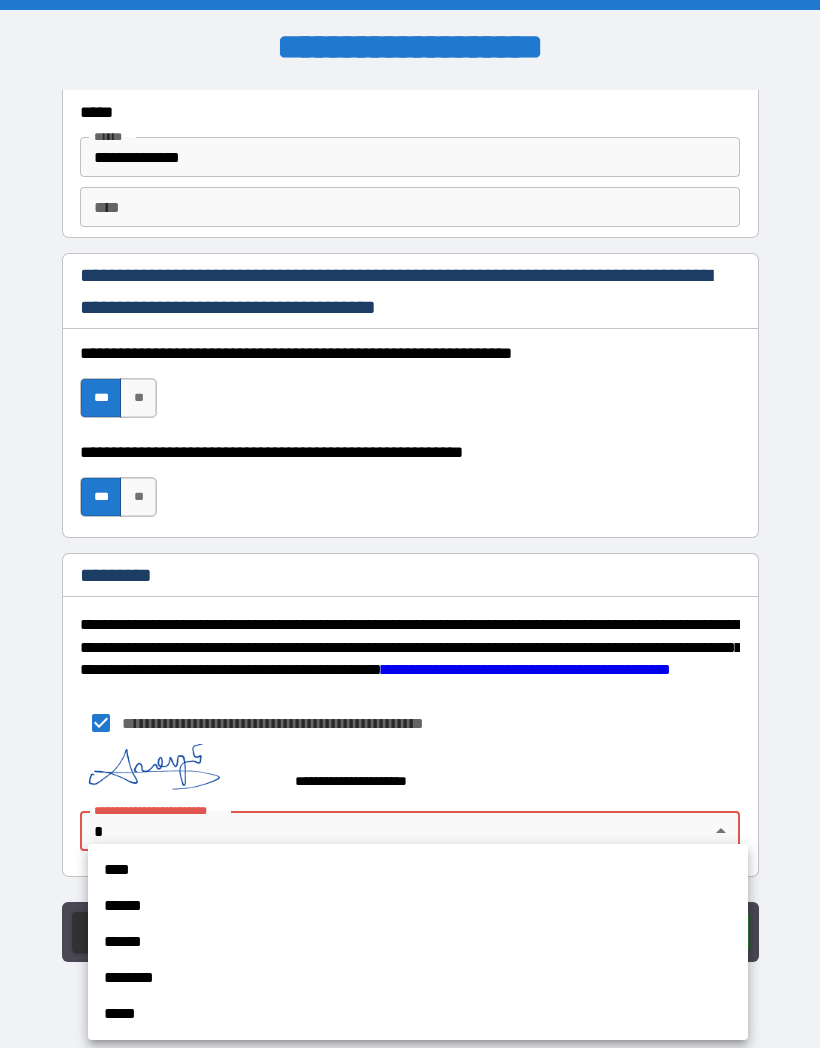 click on "******" at bounding box center (418, 906) 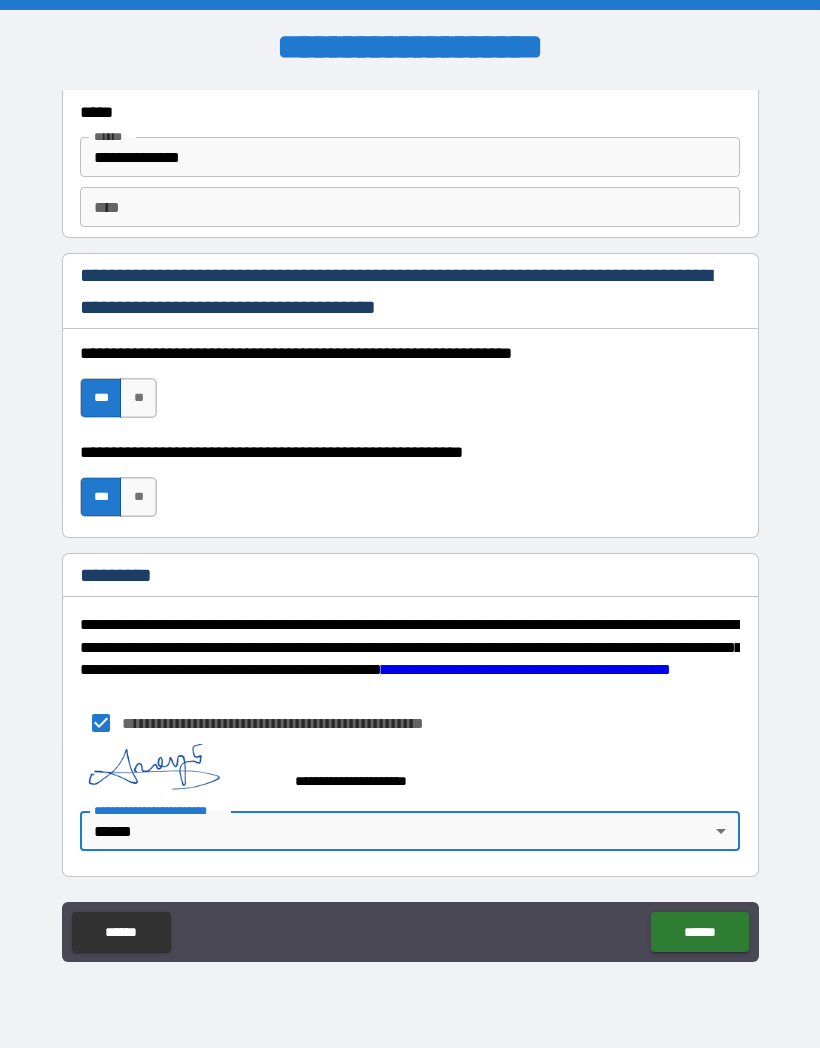click on "******" at bounding box center (699, 932) 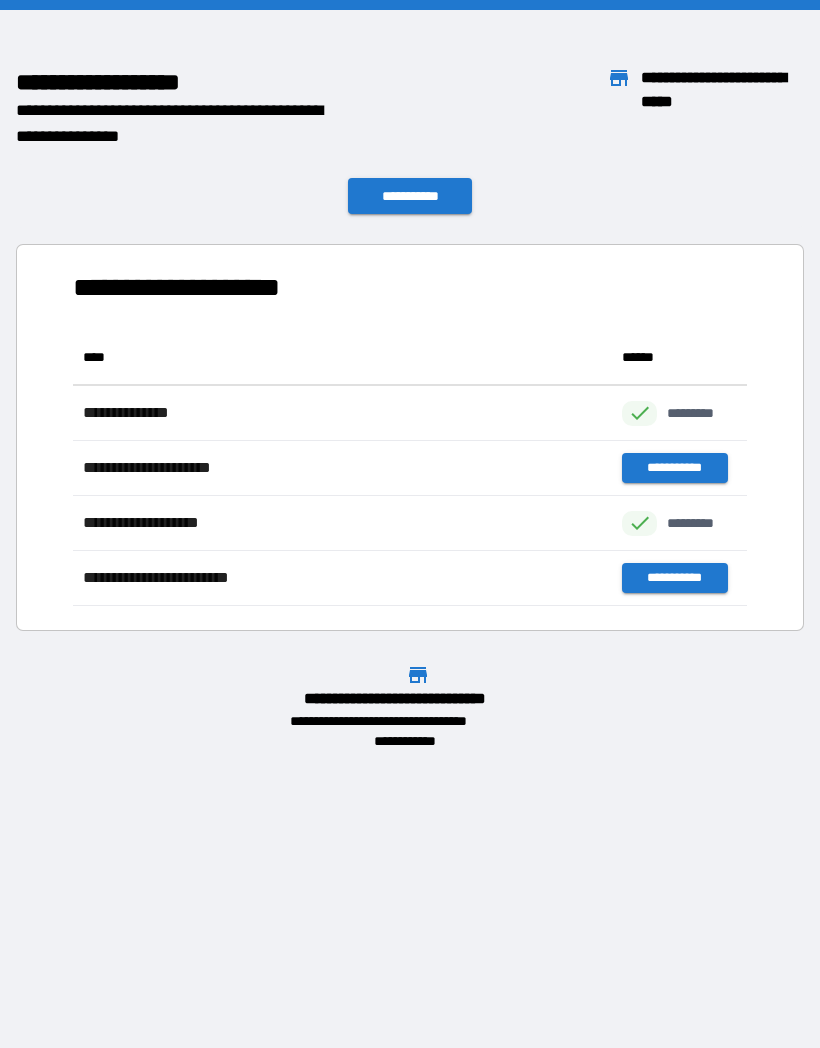 scroll, scrollTop: 1, scrollLeft: 1, axis: both 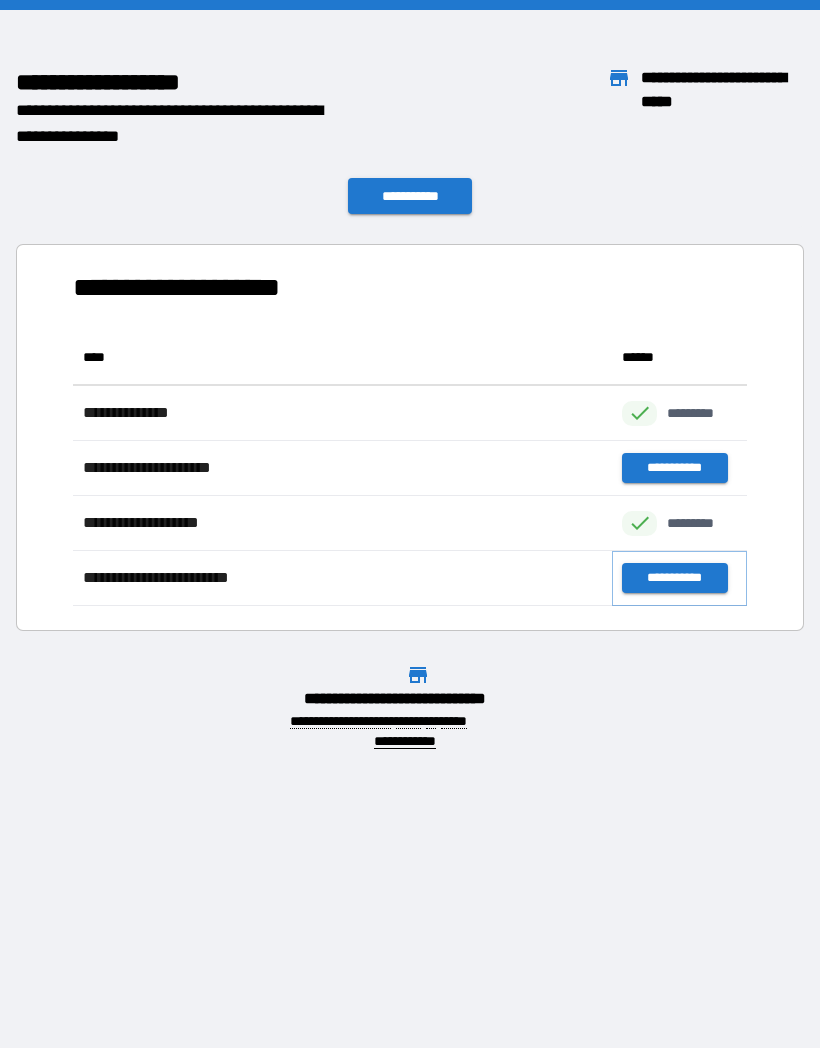 click on "**********" at bounding box center (674, 578) 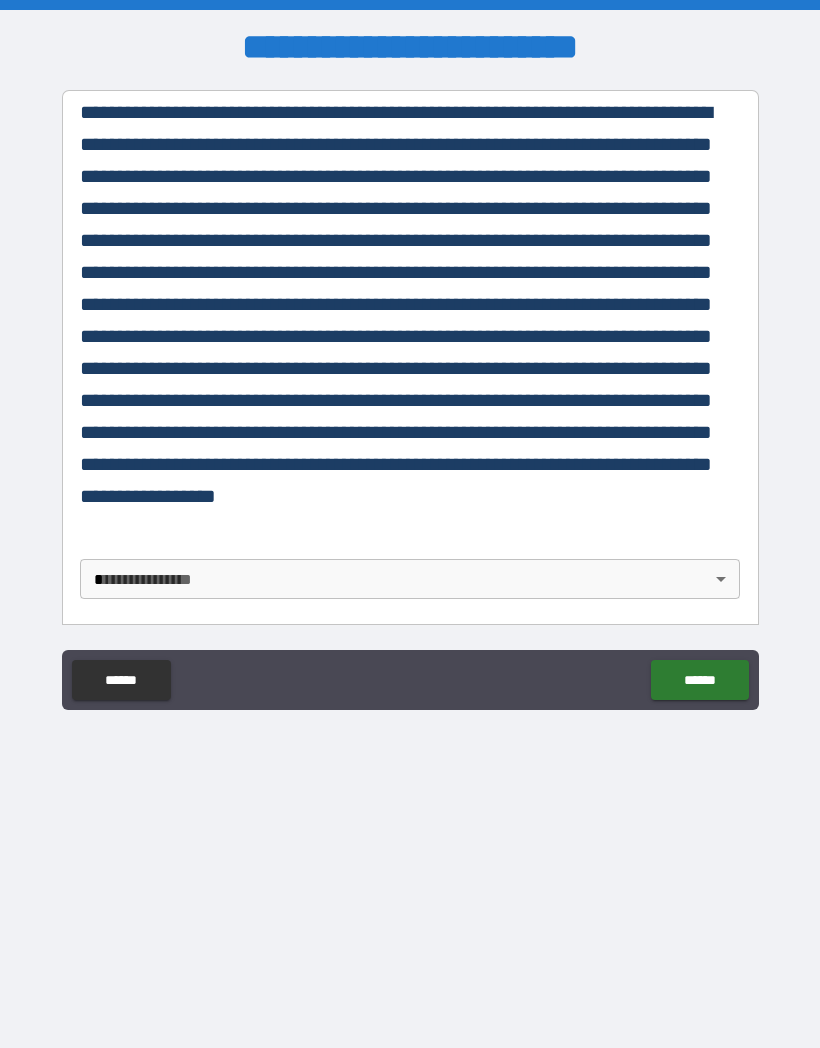 click on "**********" at bounding box center (410, 524) 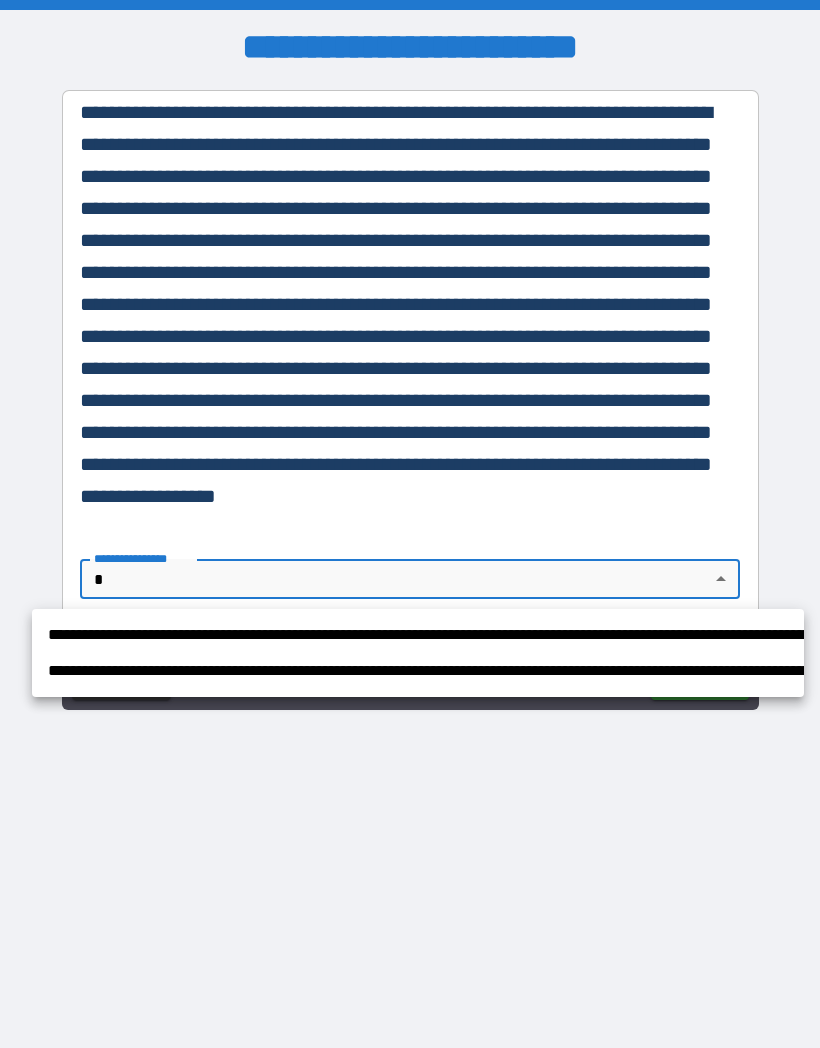 click on "**********" at bounding box center [418, 635] 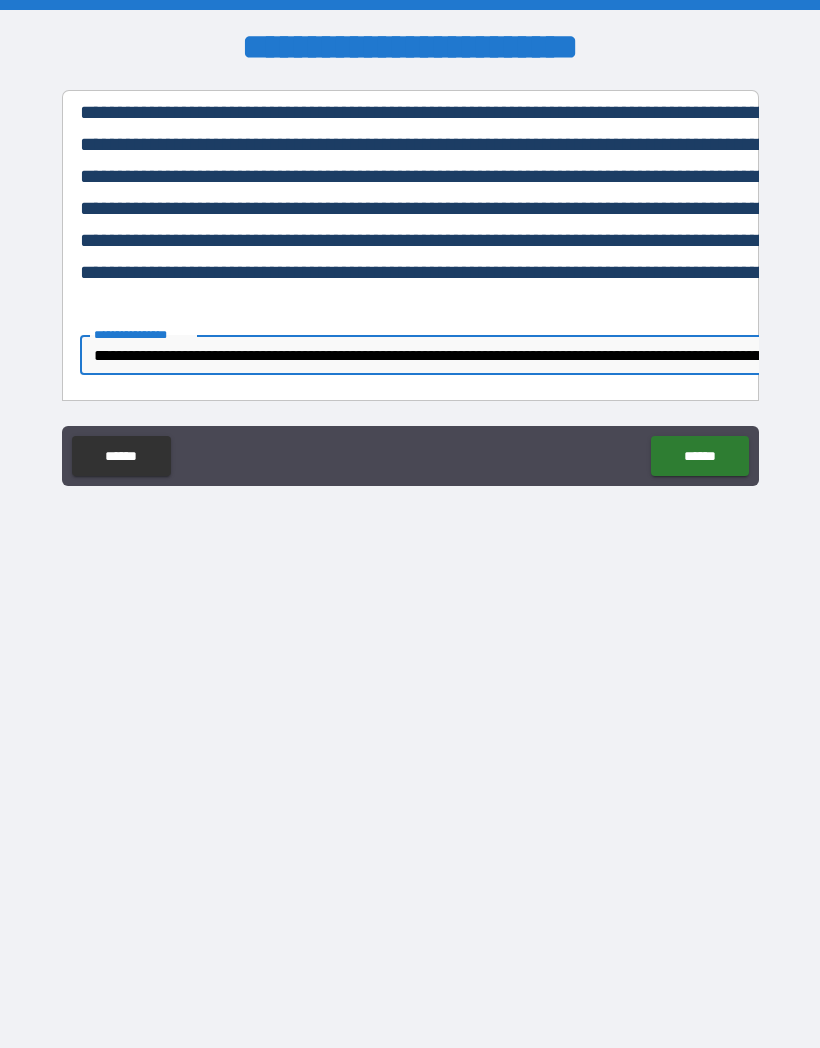 click on "******" at bounding box center (699, 456) 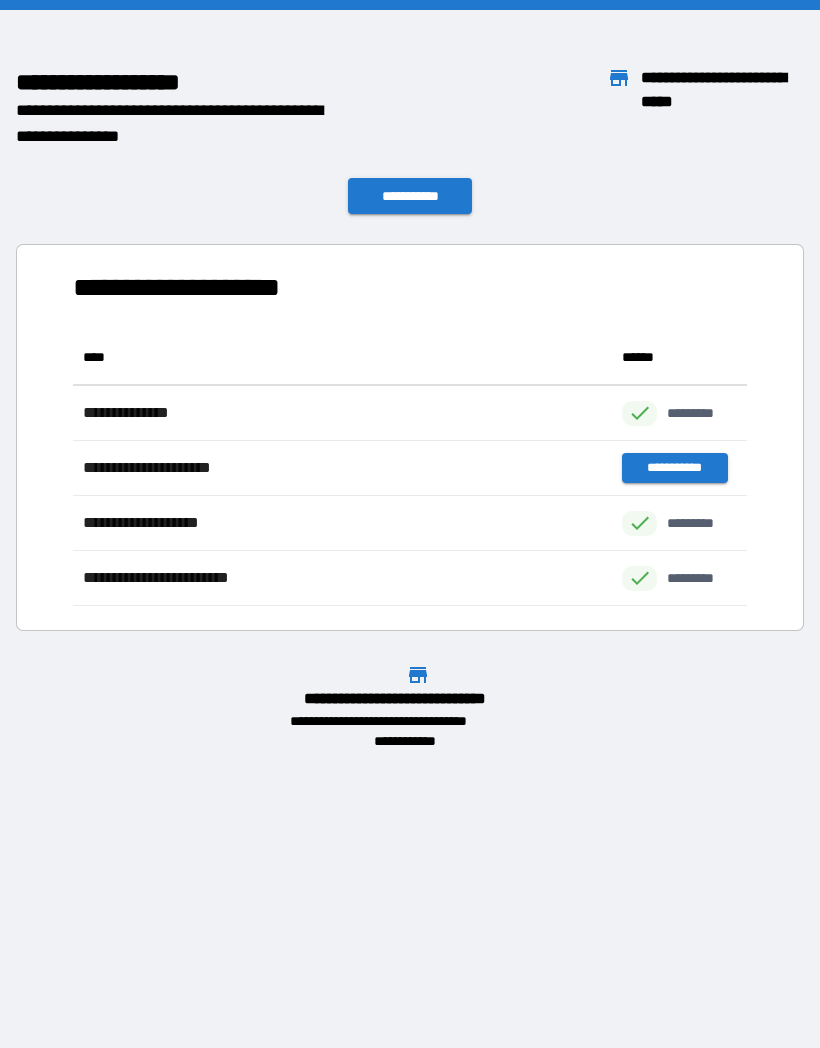 scroll, scrollTop: 1, scrollLeft: 1, axis: both 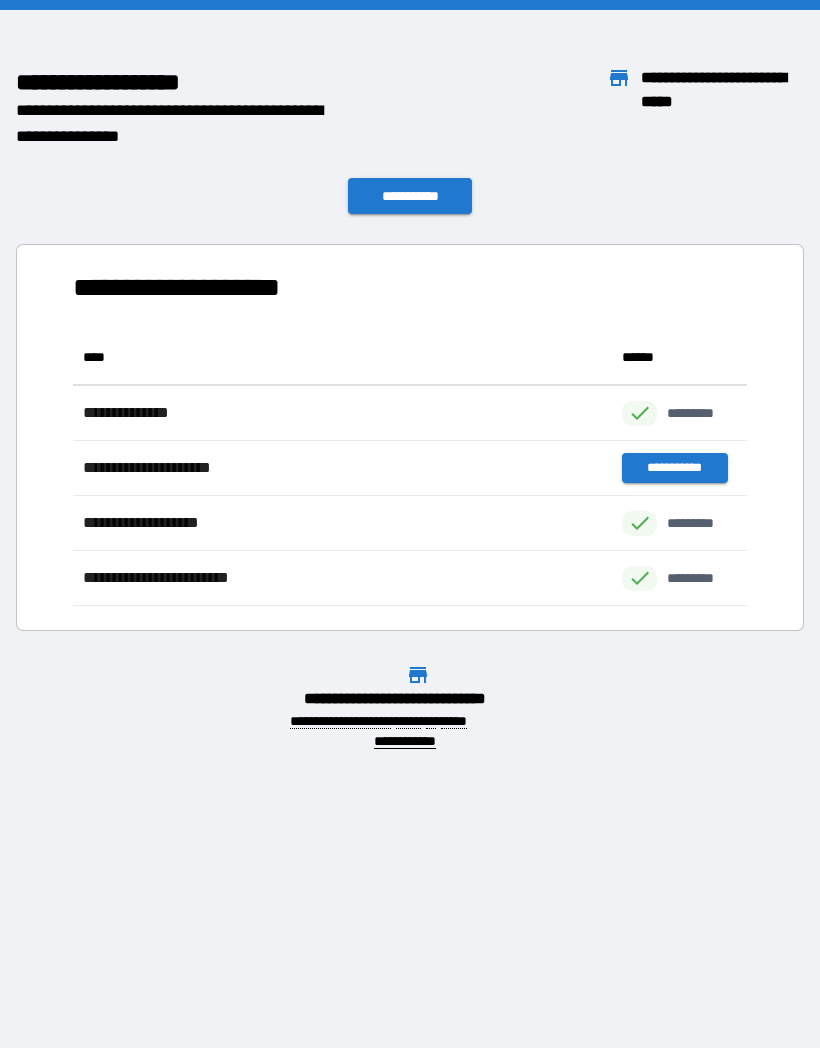 click on "**********" at bounding box center (410, 196) 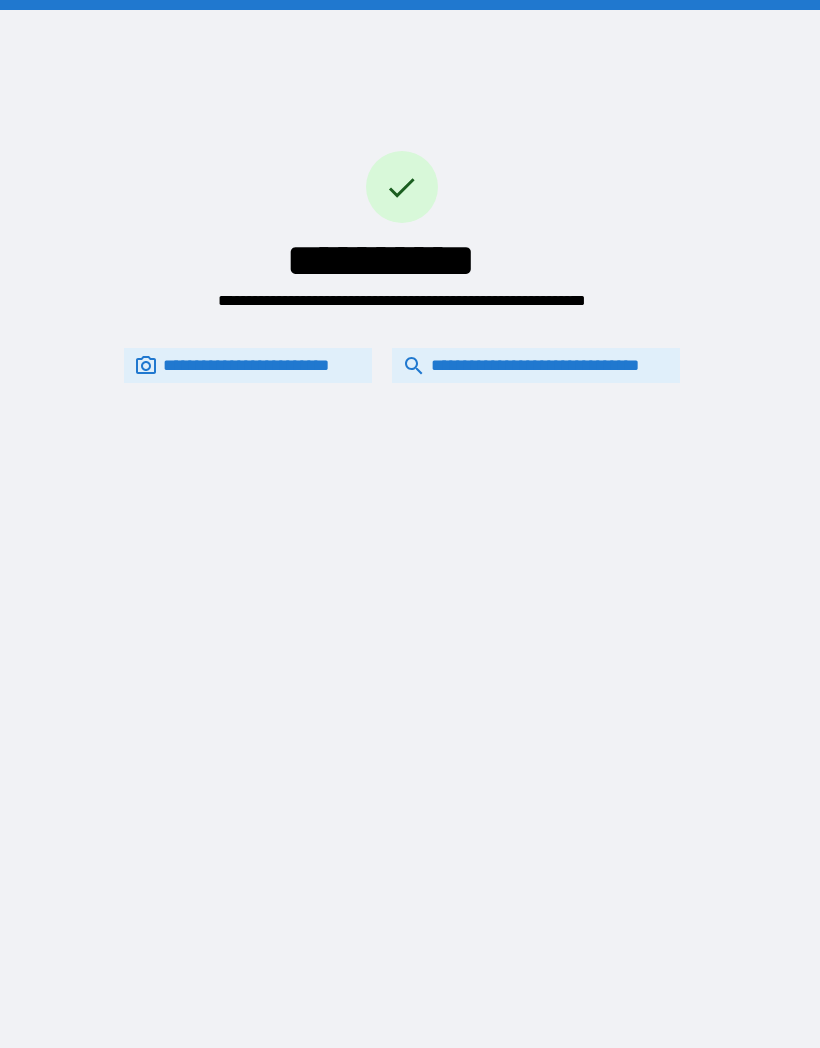 click on "**********" at bounding box center [536, 365] 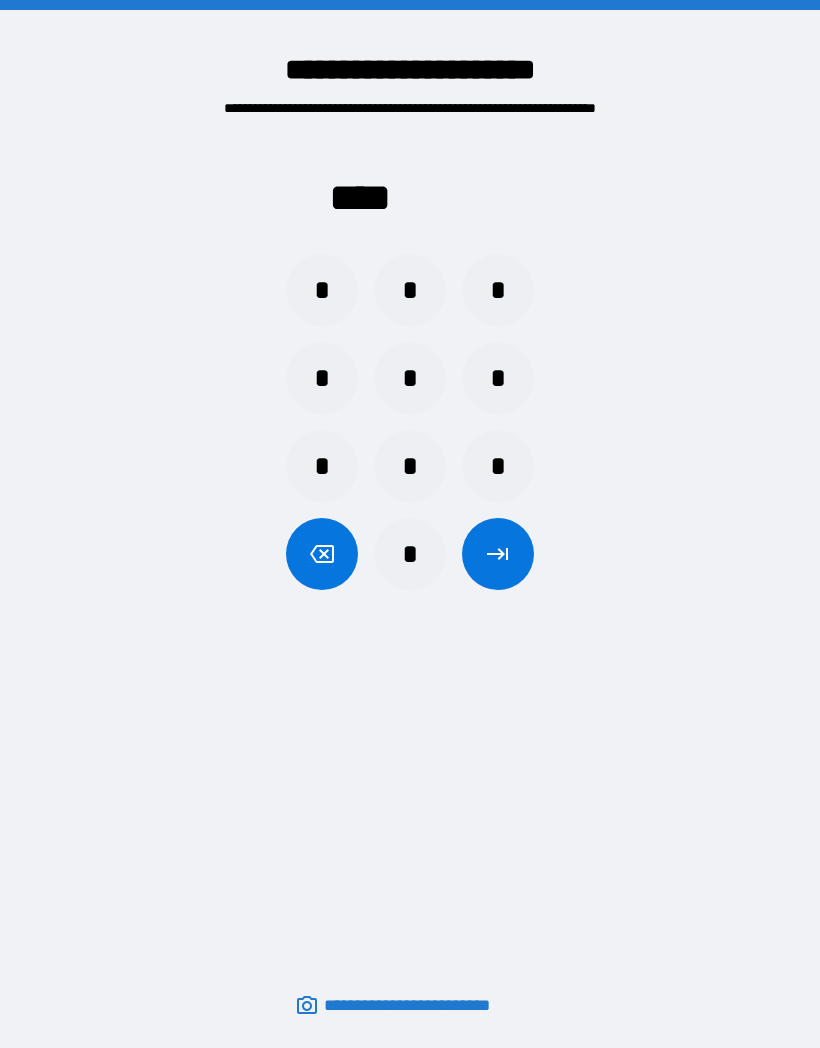click on "*" at bounding box center (410, 466) 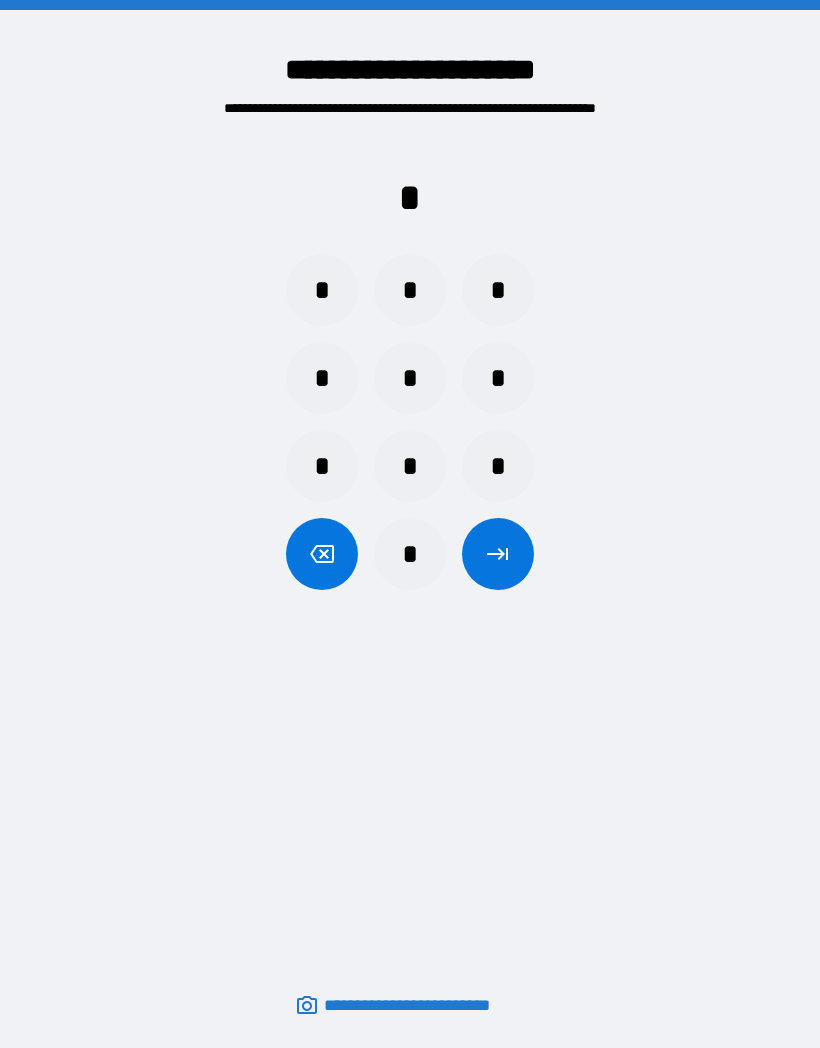 click on "*" at bounding box center [410, 554] 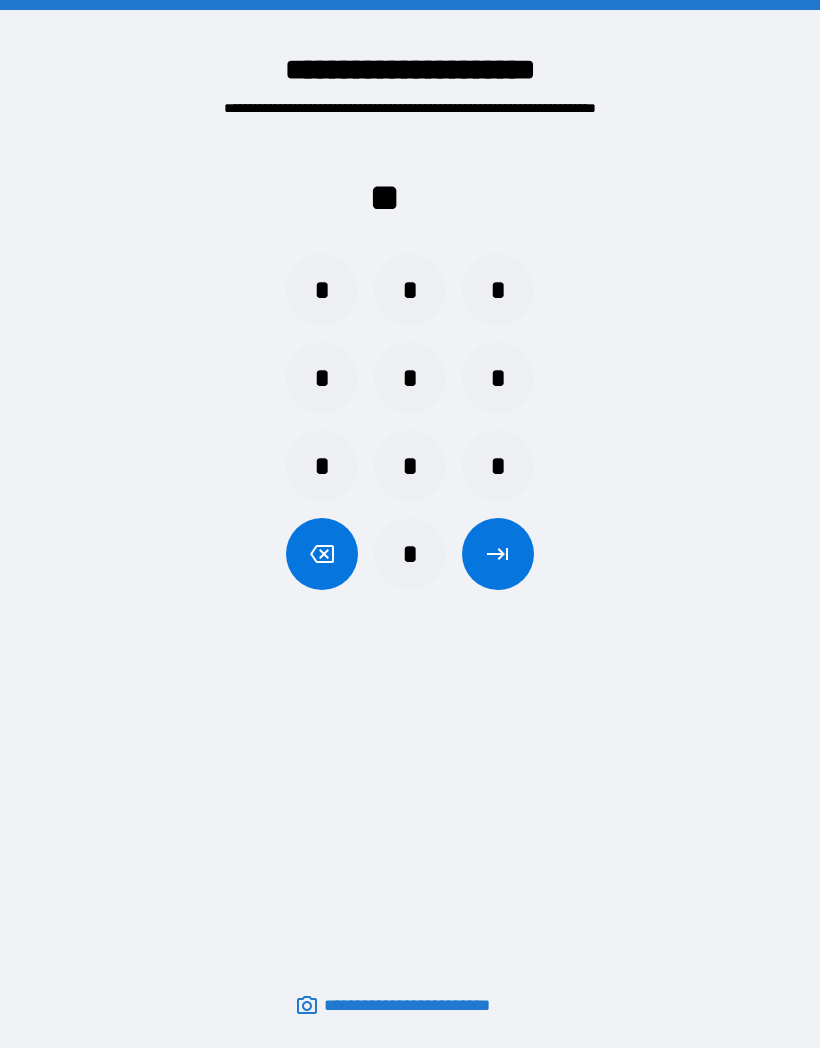 click on "*" at bounding box center [498, 290] 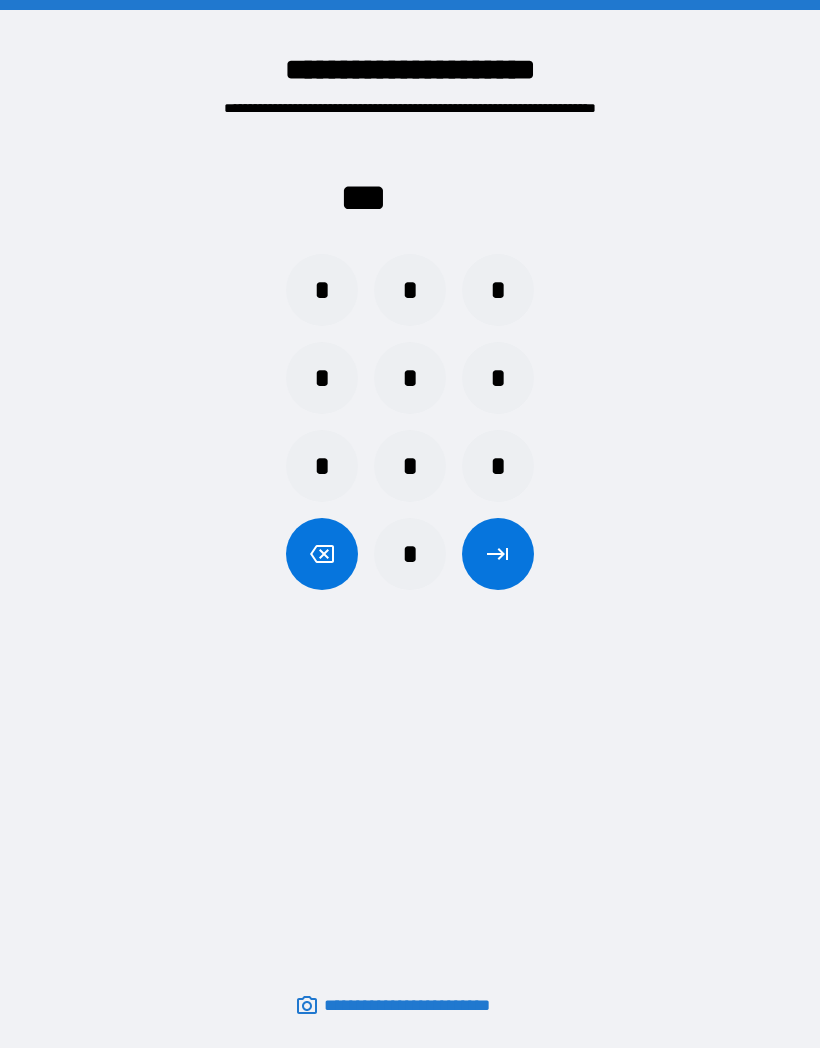click on "*" at bounding box center [322, 290] 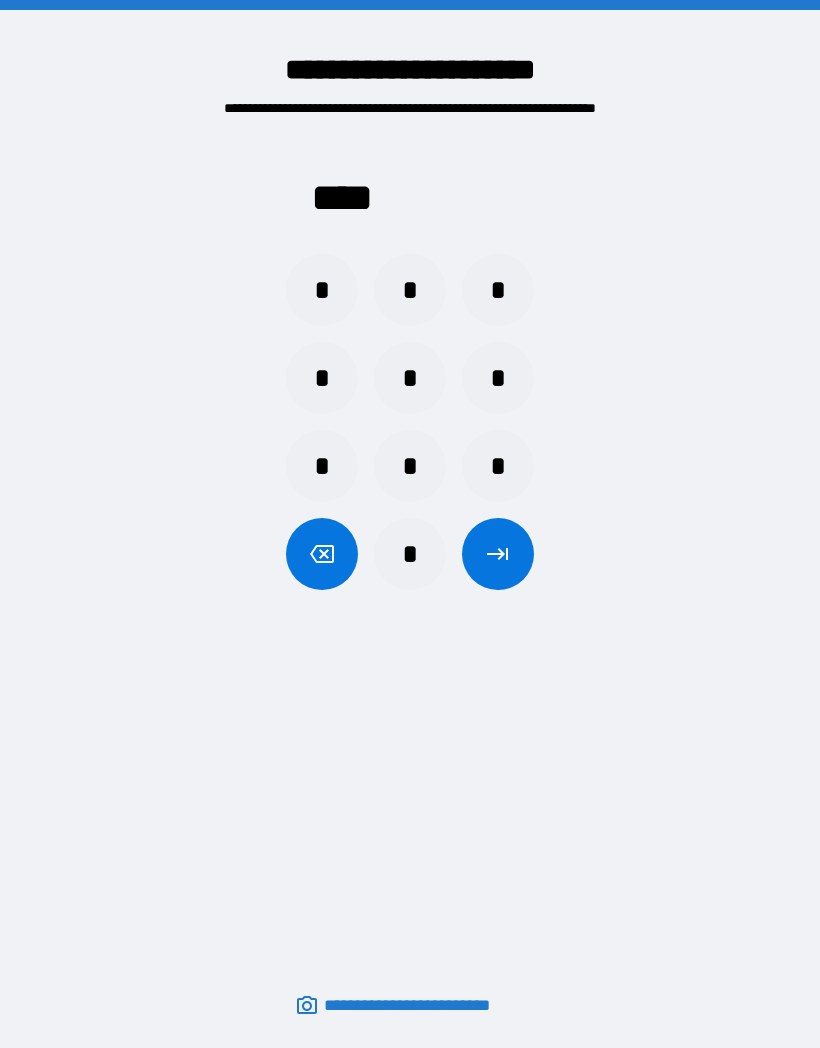 click at bounding box center (498, 554) 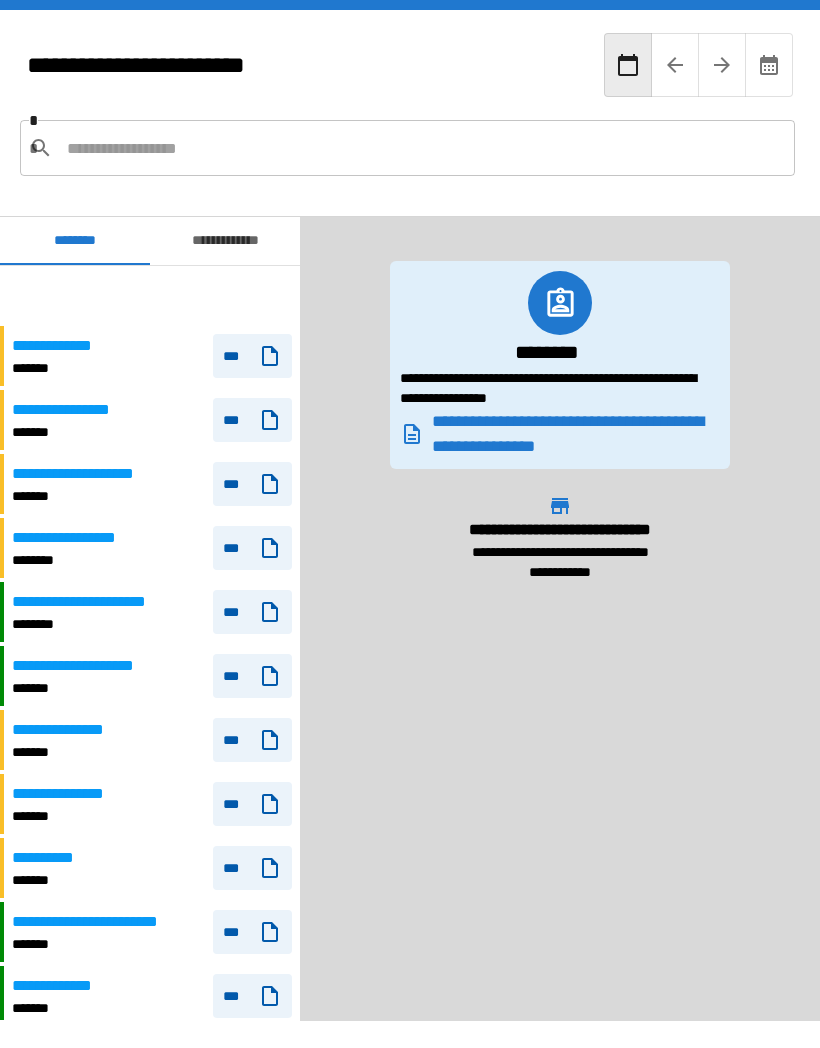 scroll, scrollTop: 60, scrollLeft: 0, axis: vertical 